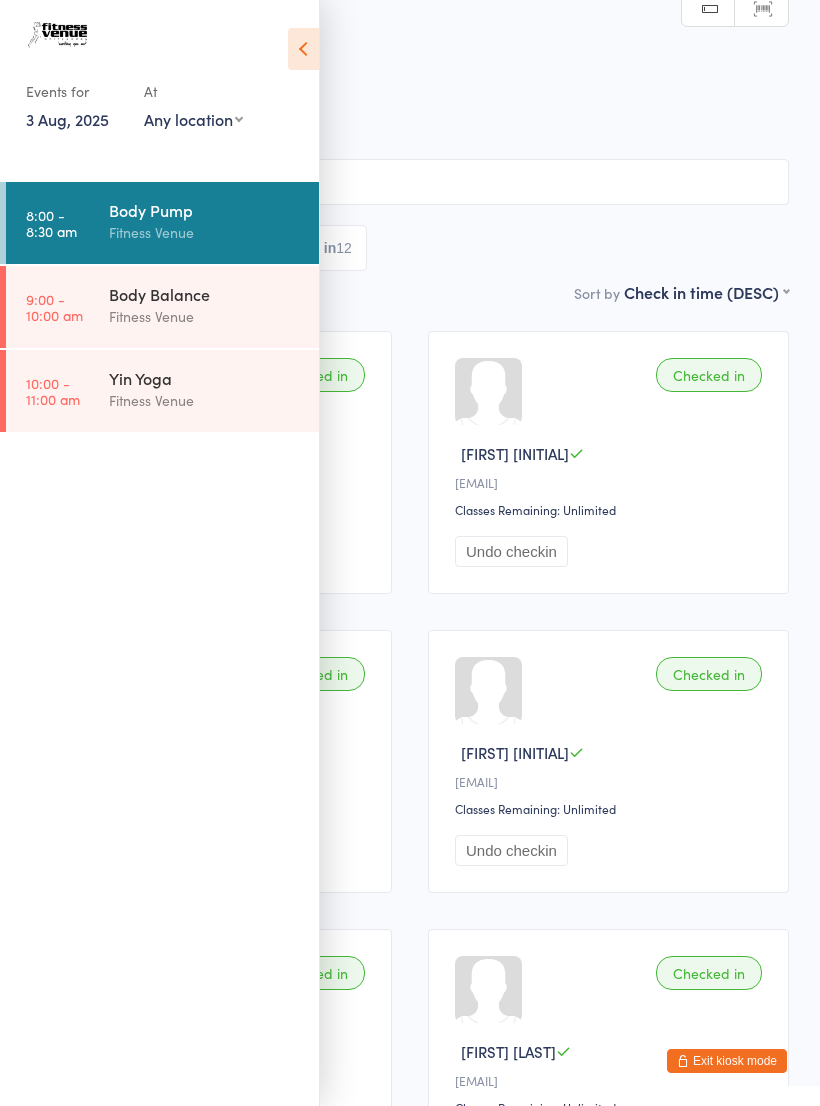 scroll, scrollTop: 161, scrollLeft: 0, axis: vertical 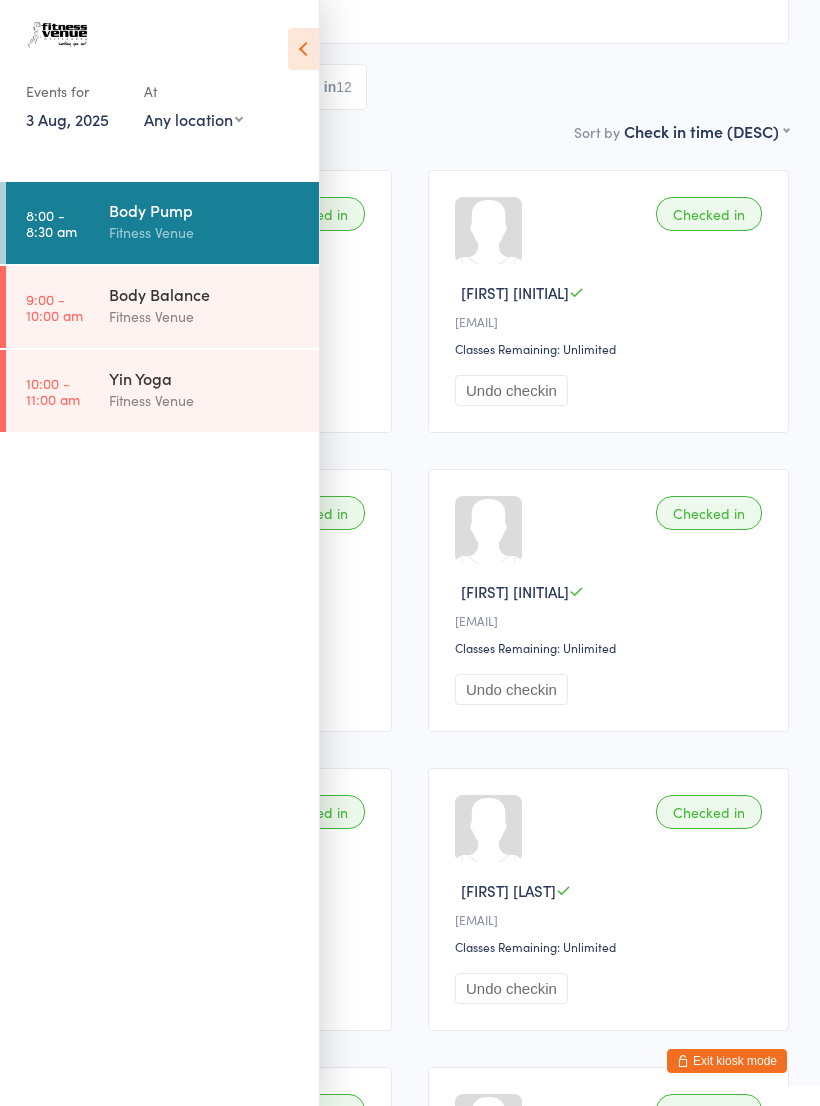 click on "Body Balance" at bounding box center (205, 294) 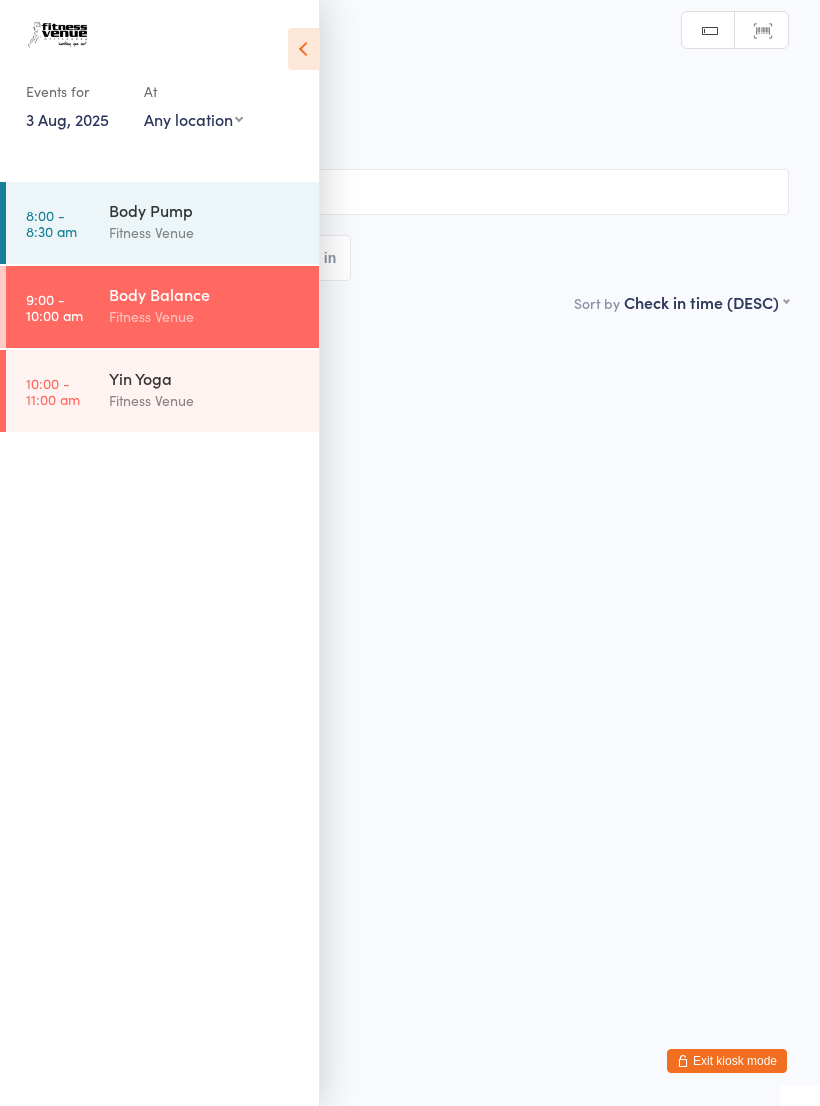 scroll, scrollTop: 0, scrollLeft: 0, axis: both 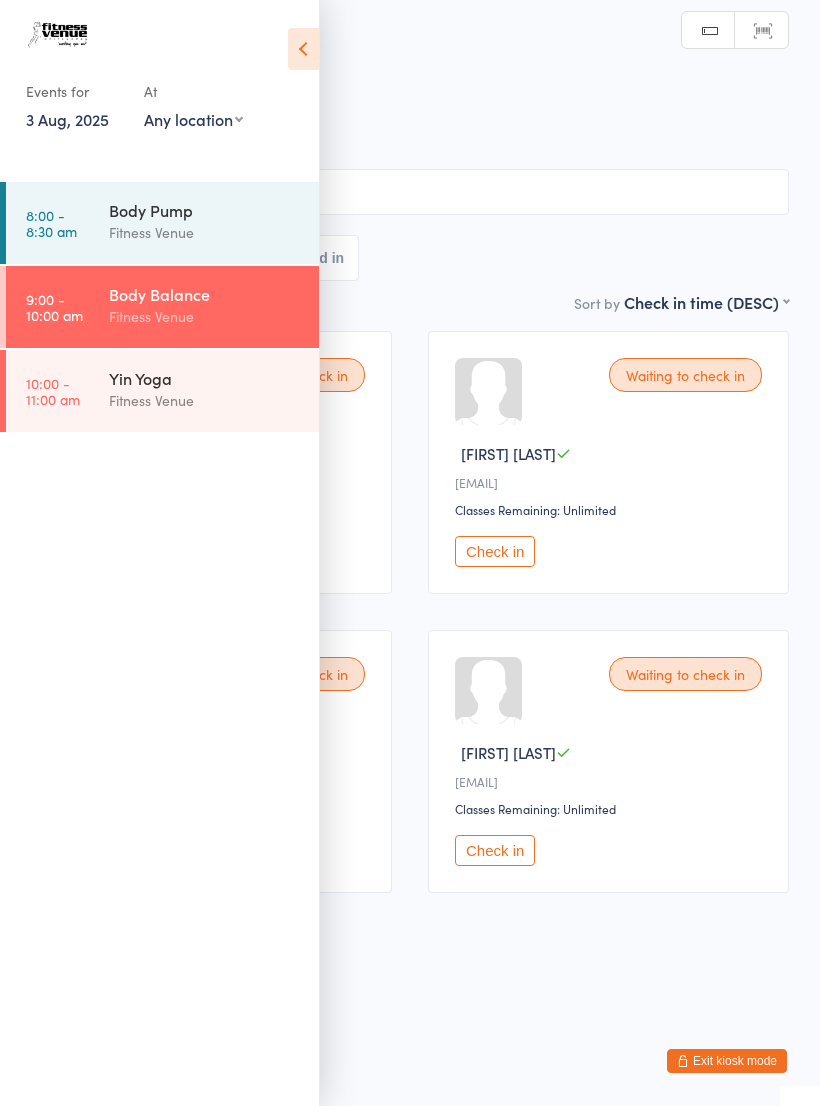 click at bounding box center [303, 49] 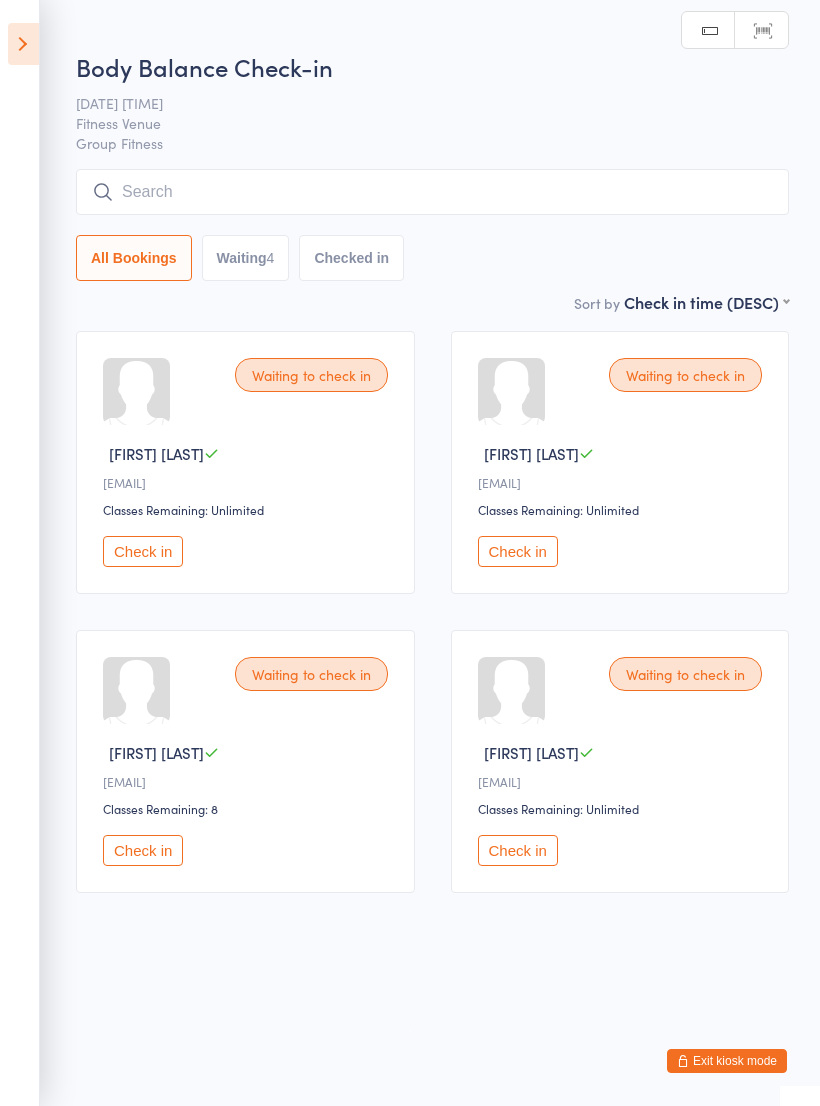 click on "Check in" at bounding box center (143, 551) 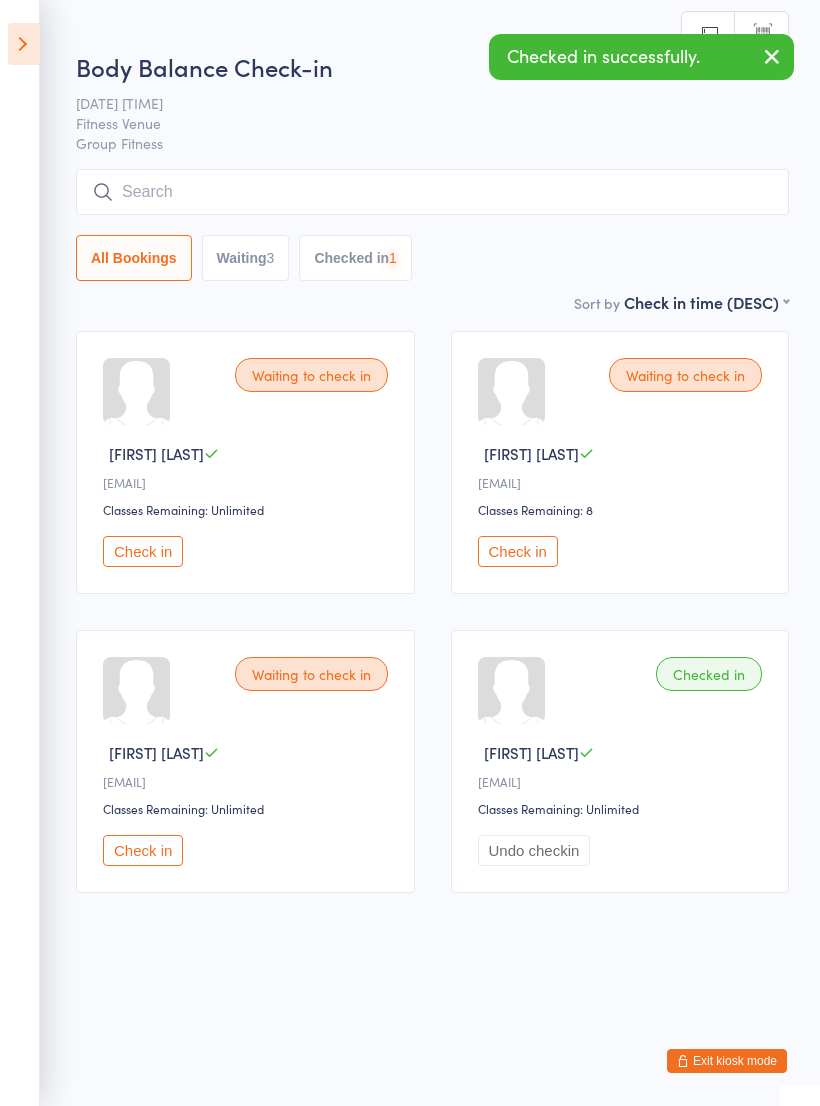 click on "Check in" at bounding box center (518, 551) 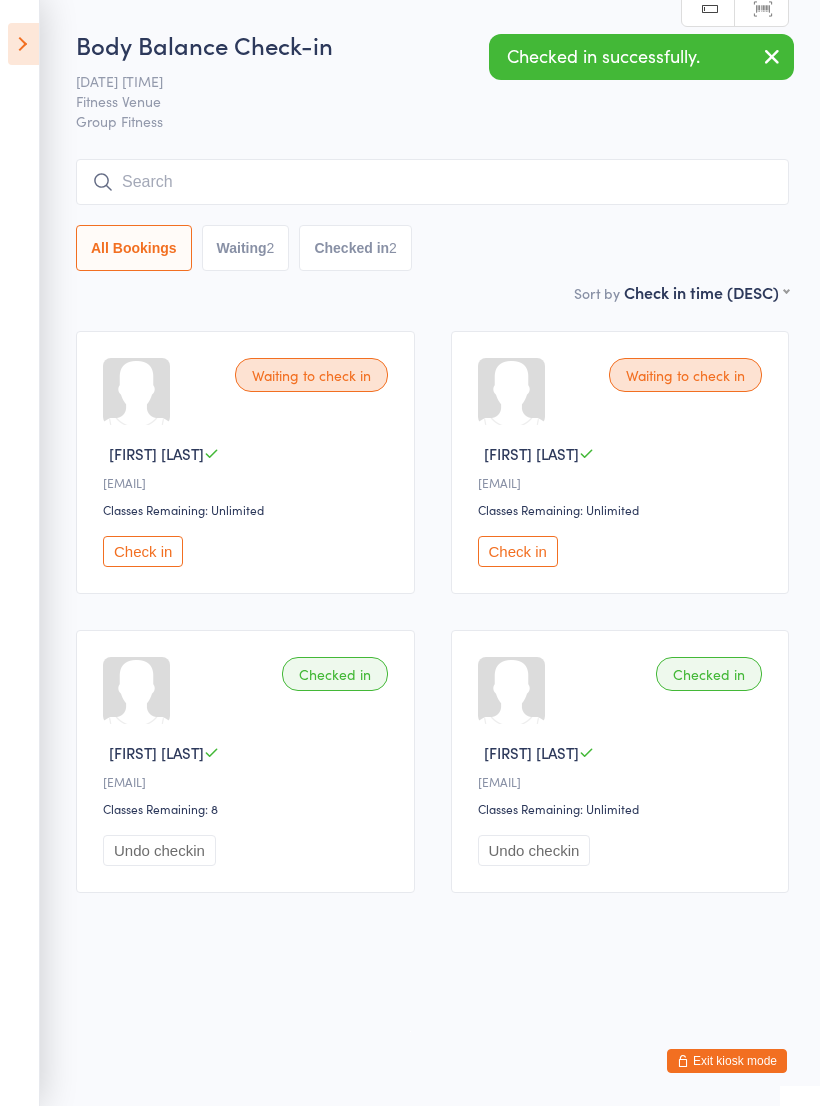click on "Check in" at bounding box center (143, 551) 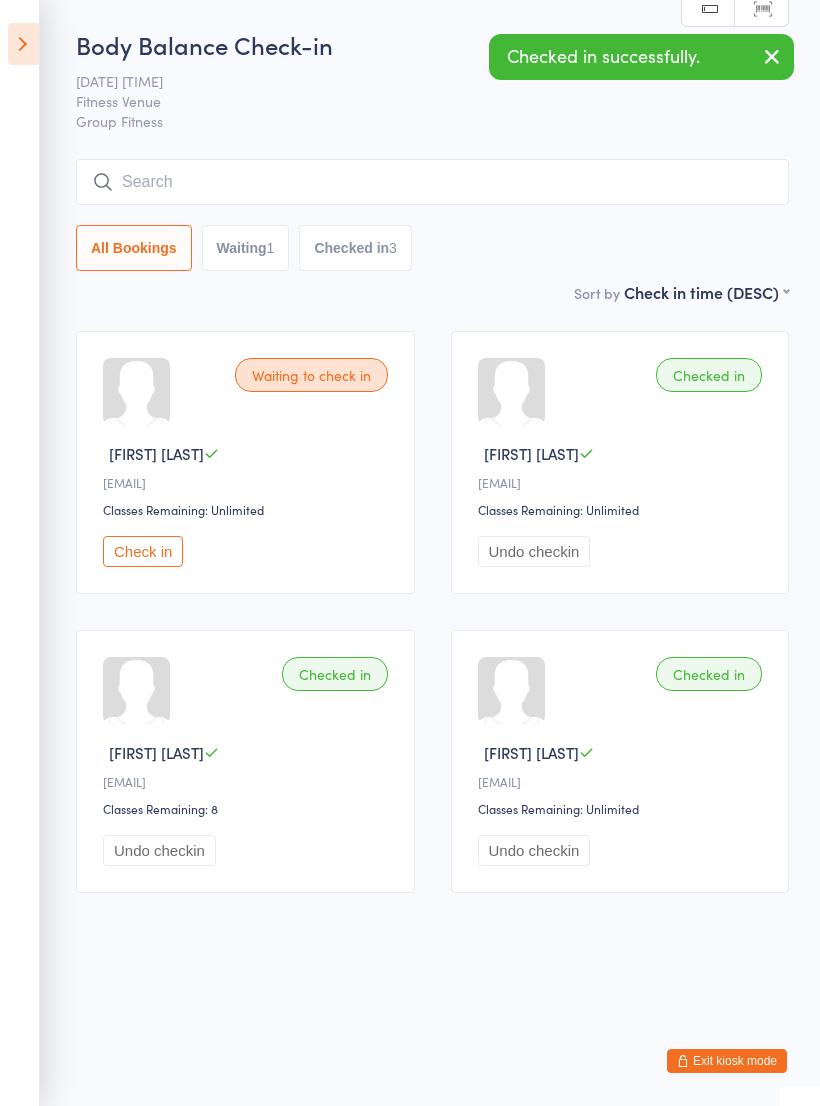 click on "Check in" at bounding box center [143, 551] 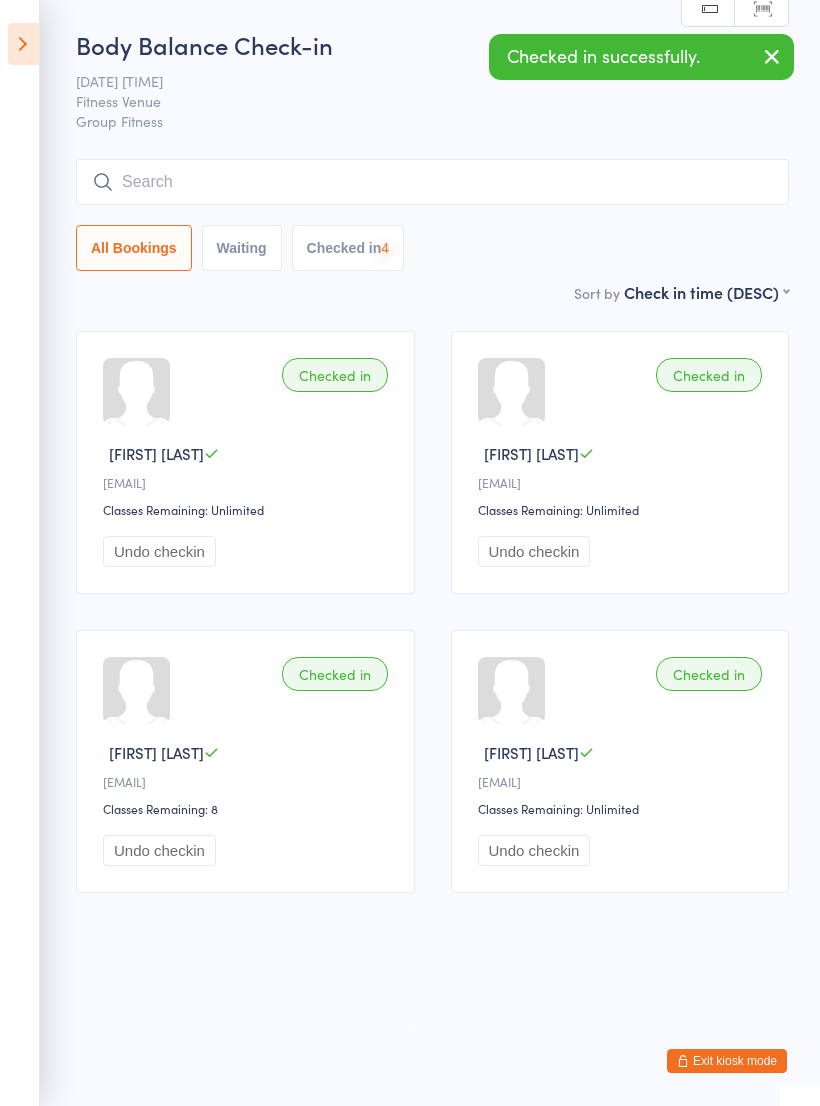 click at bounding box center (432, 182) 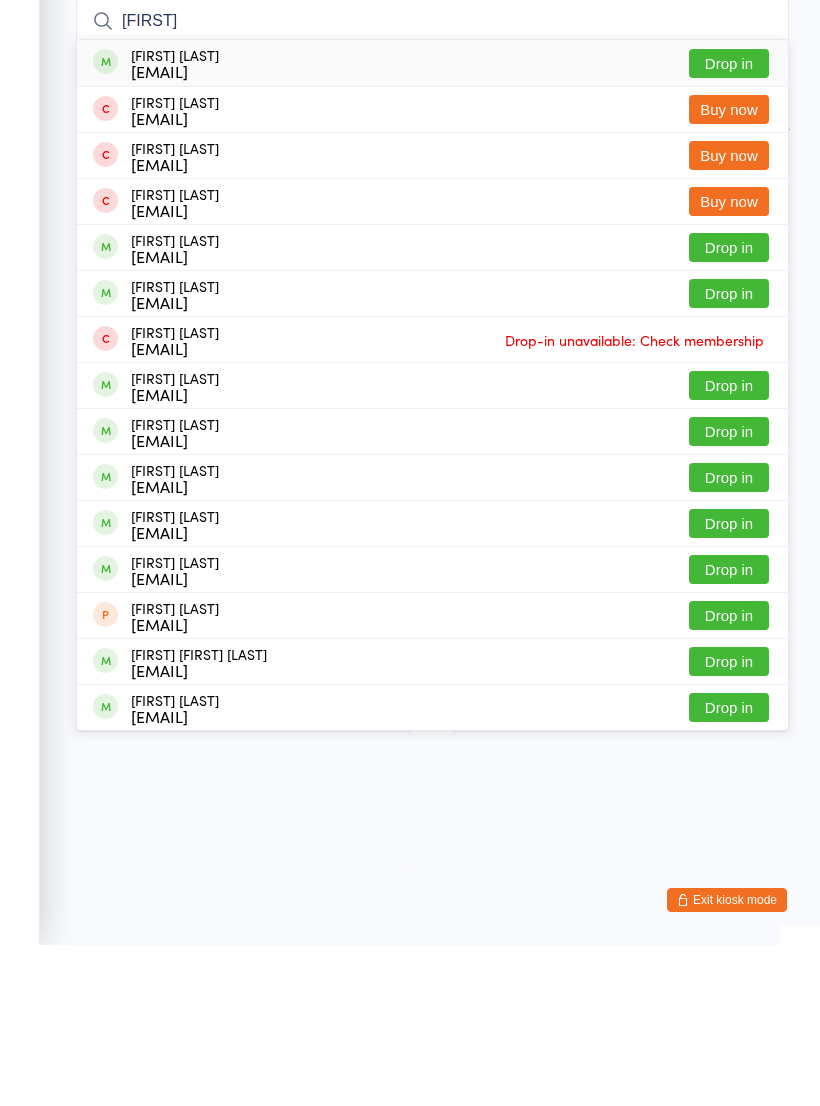 type on "[FIRST]" 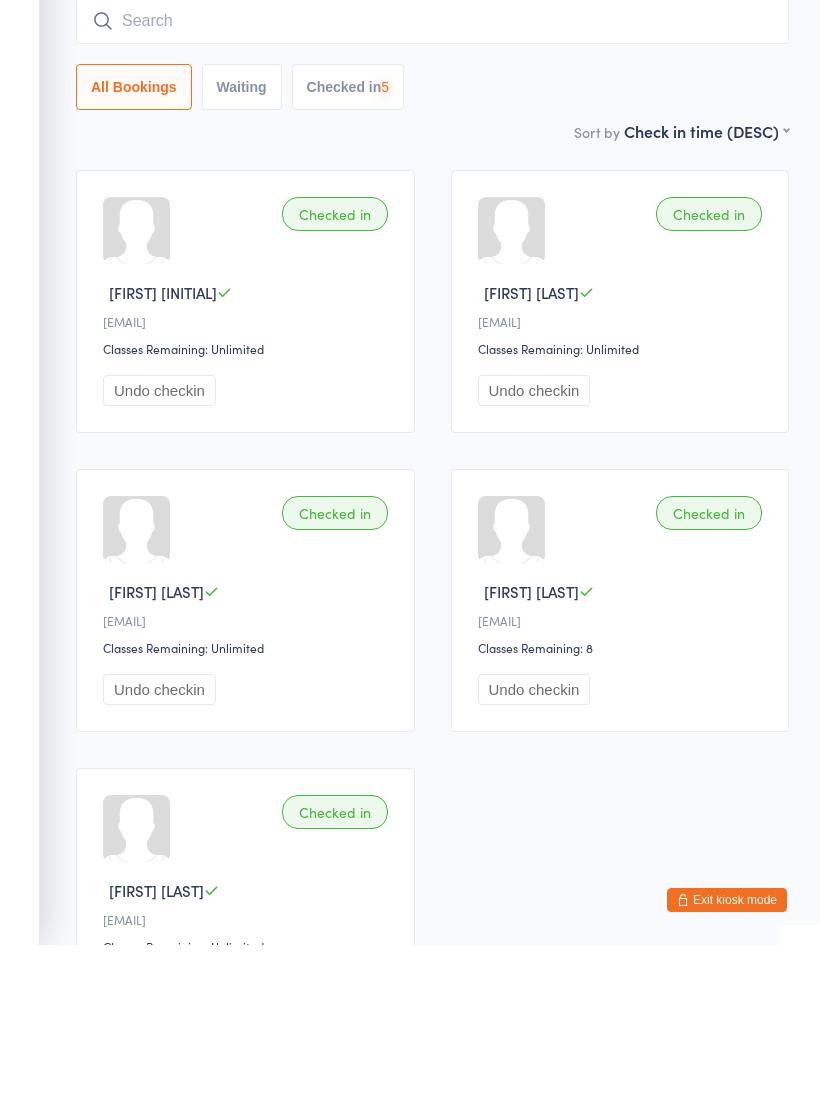 click at bounding box center [432, 182] 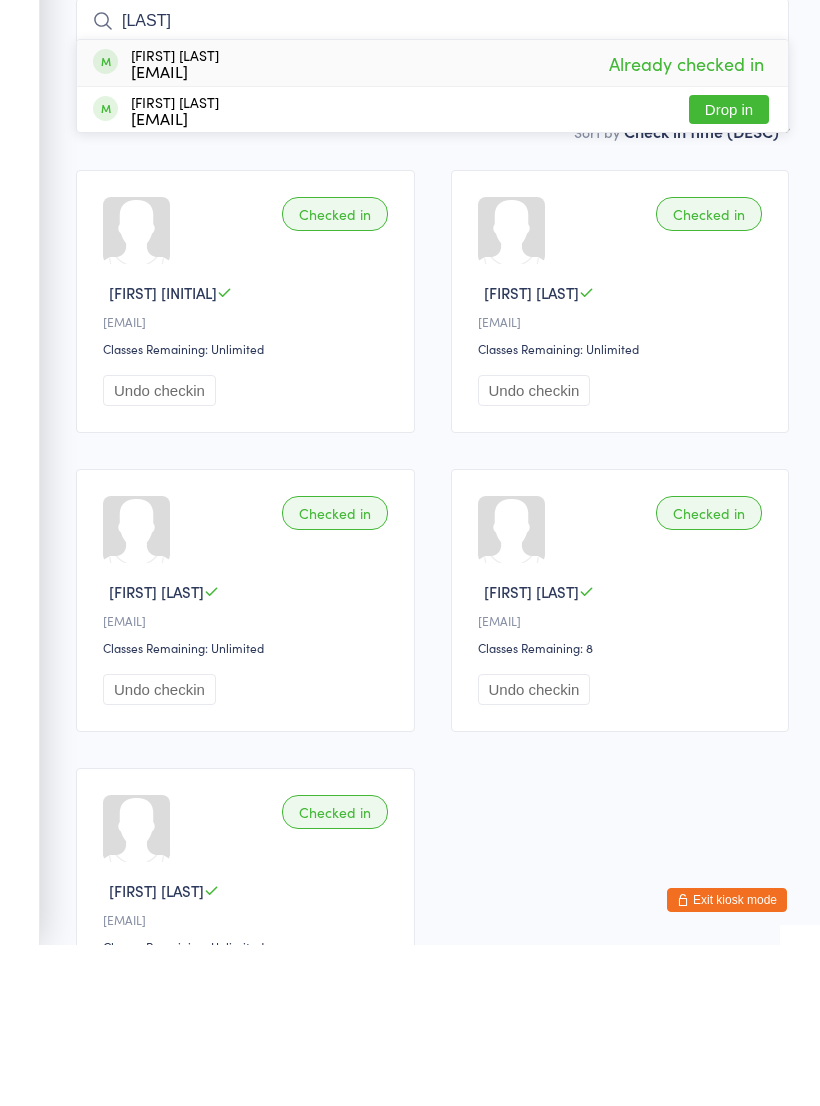 type on "[LAST]" 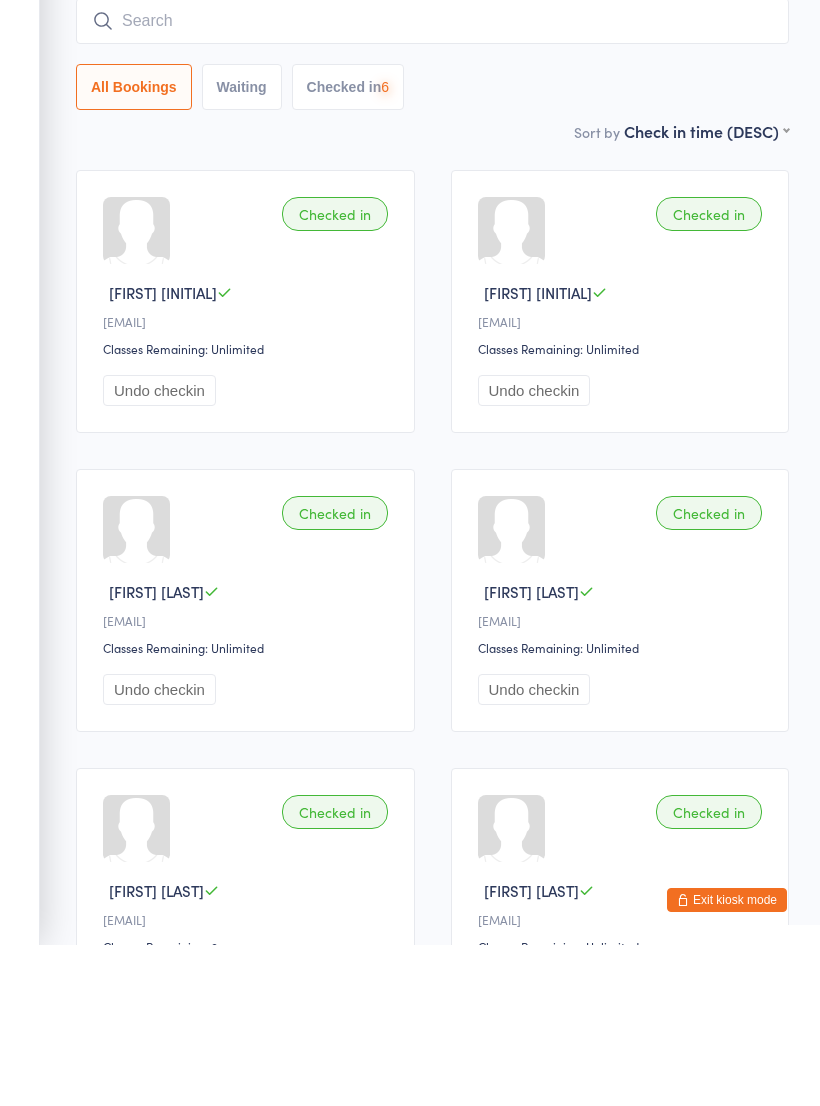 click at bounding box center [432, 182] 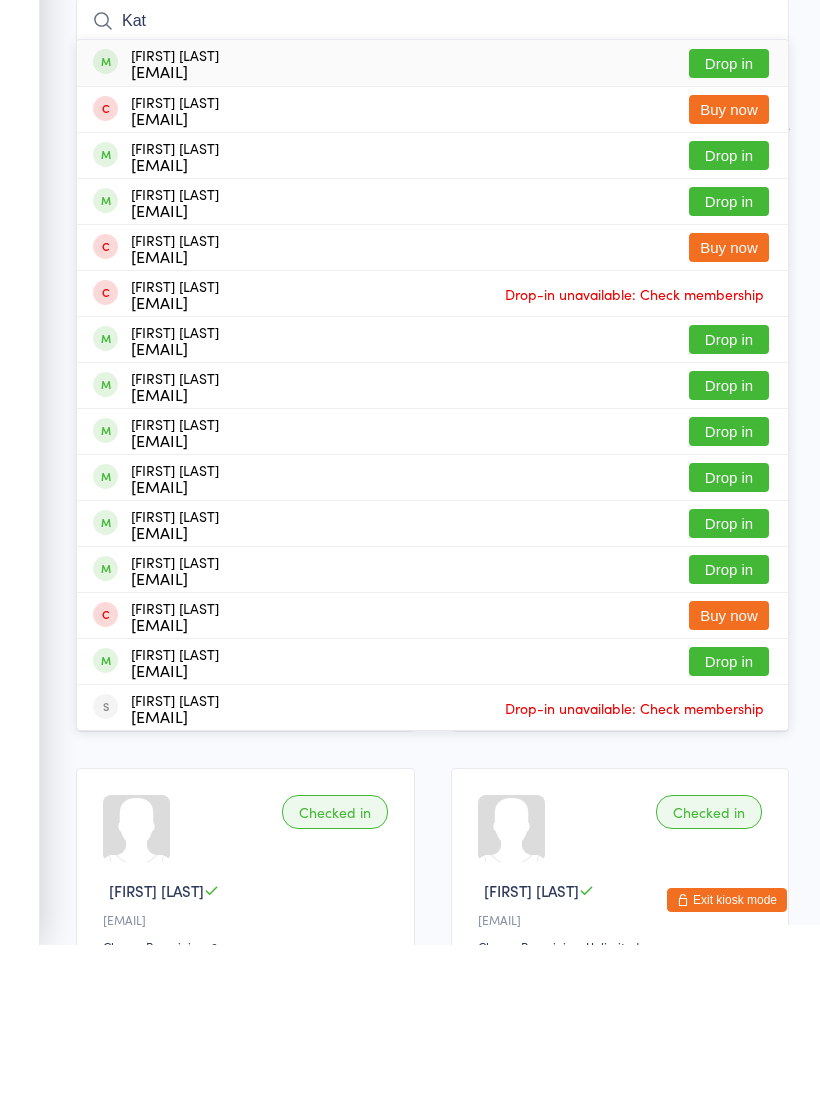type on "Kat" 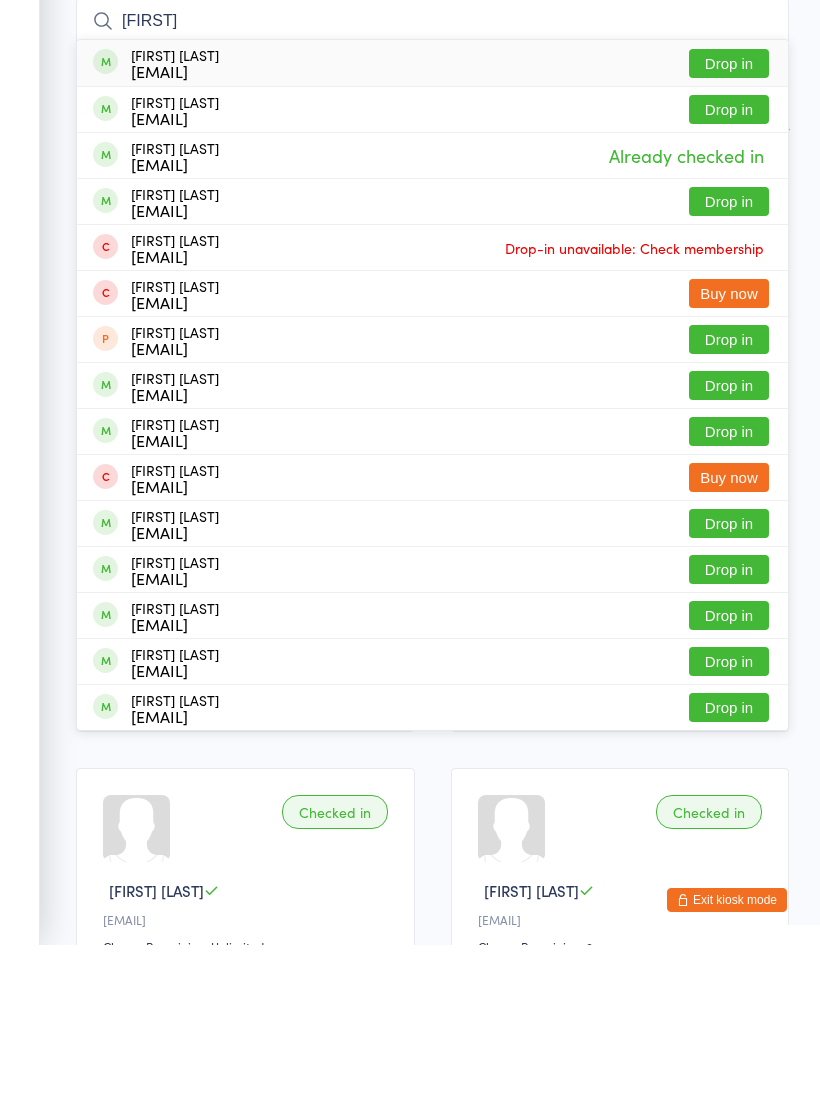 type on "[FIRST]" 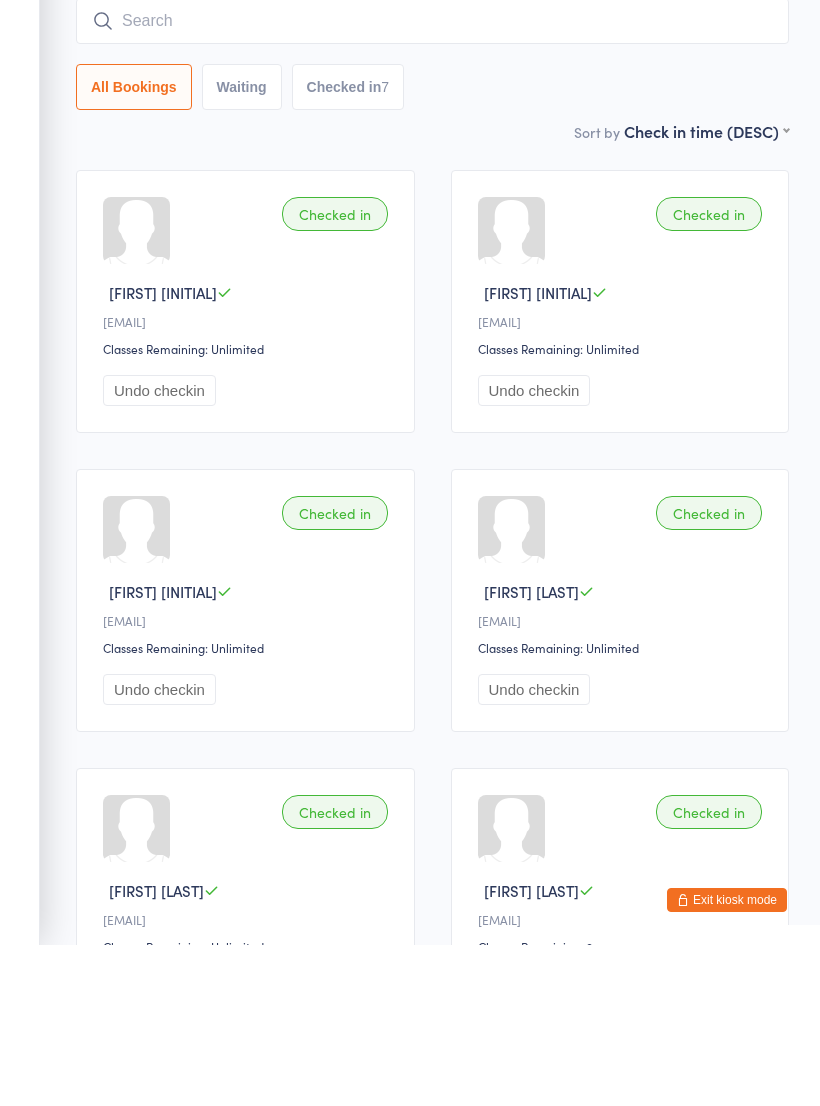 scroll, scrollTop: 161, scrollLeft: 0, axis: vertical 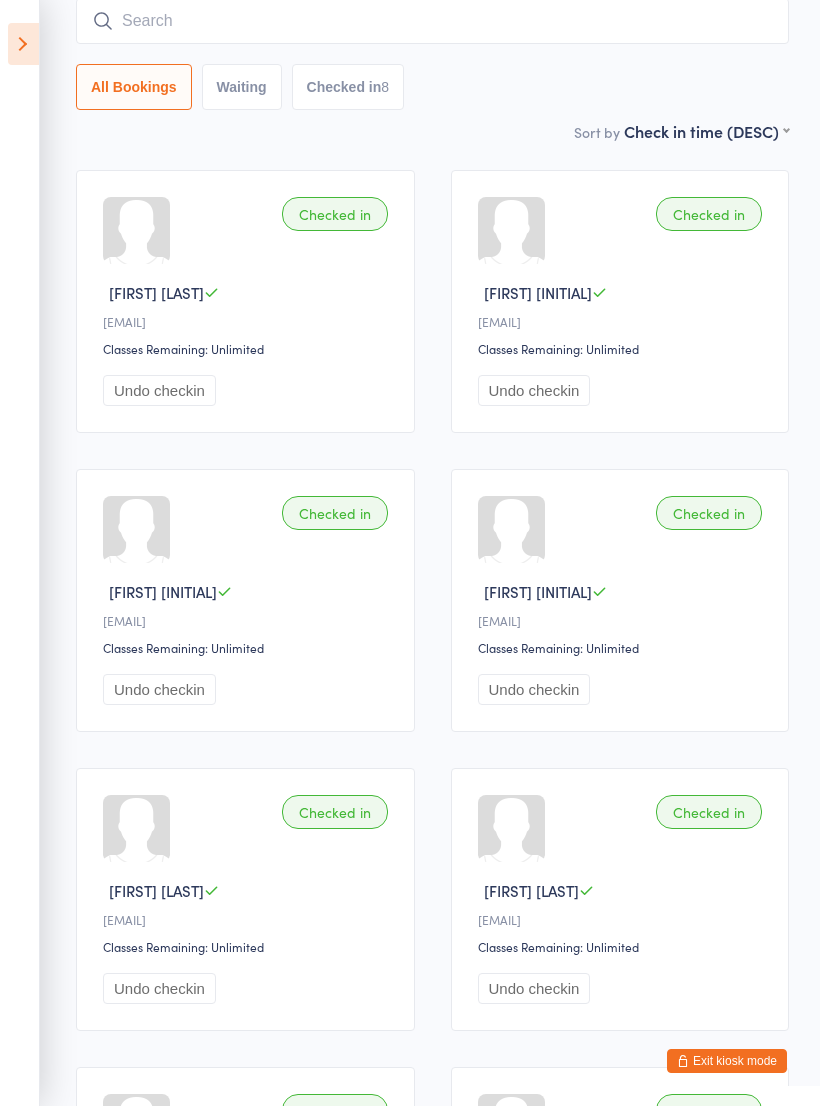 click at bounding box center (432, 21) 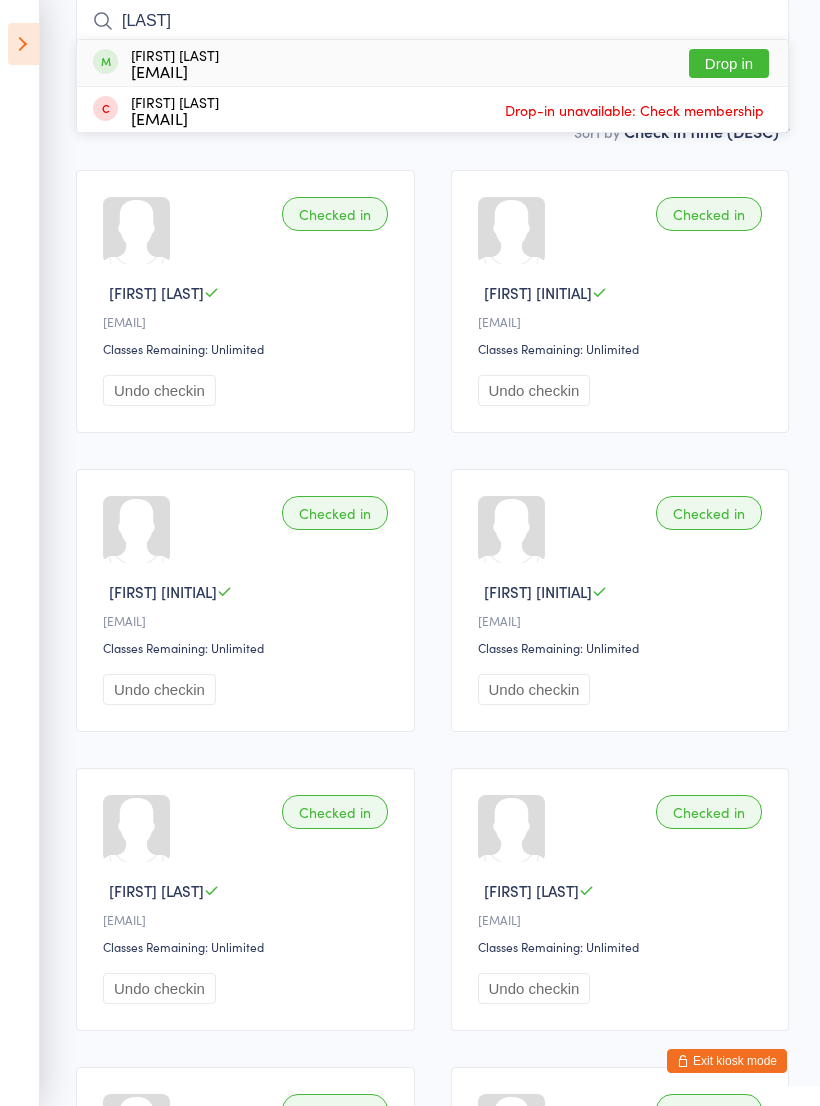 type on "[LAST]" 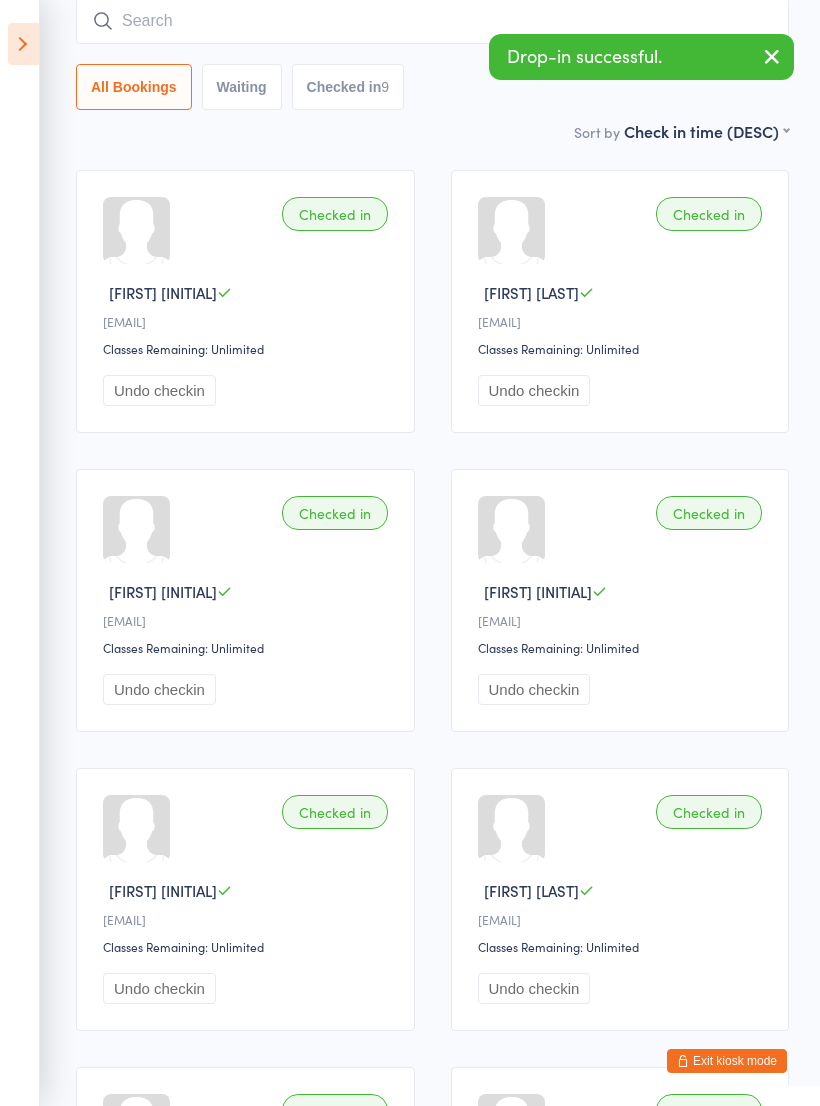 click at bounding box center [432, 21] 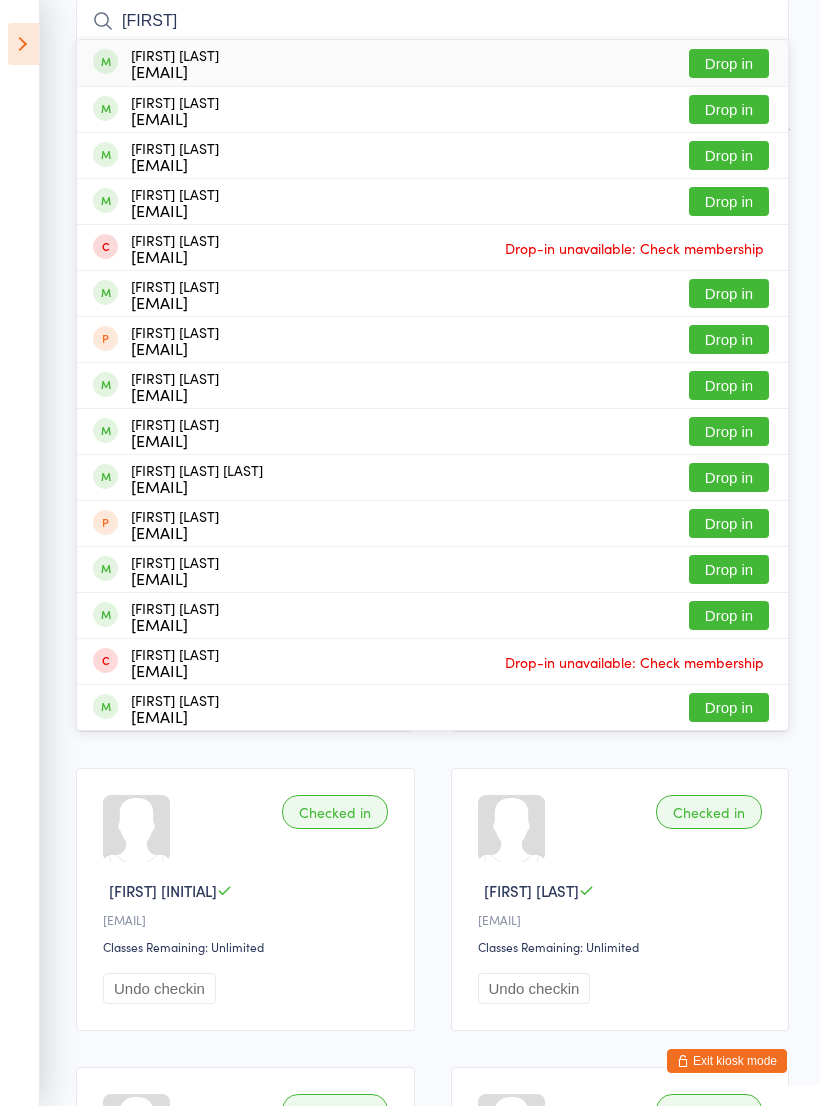 type on "[FIRST]" 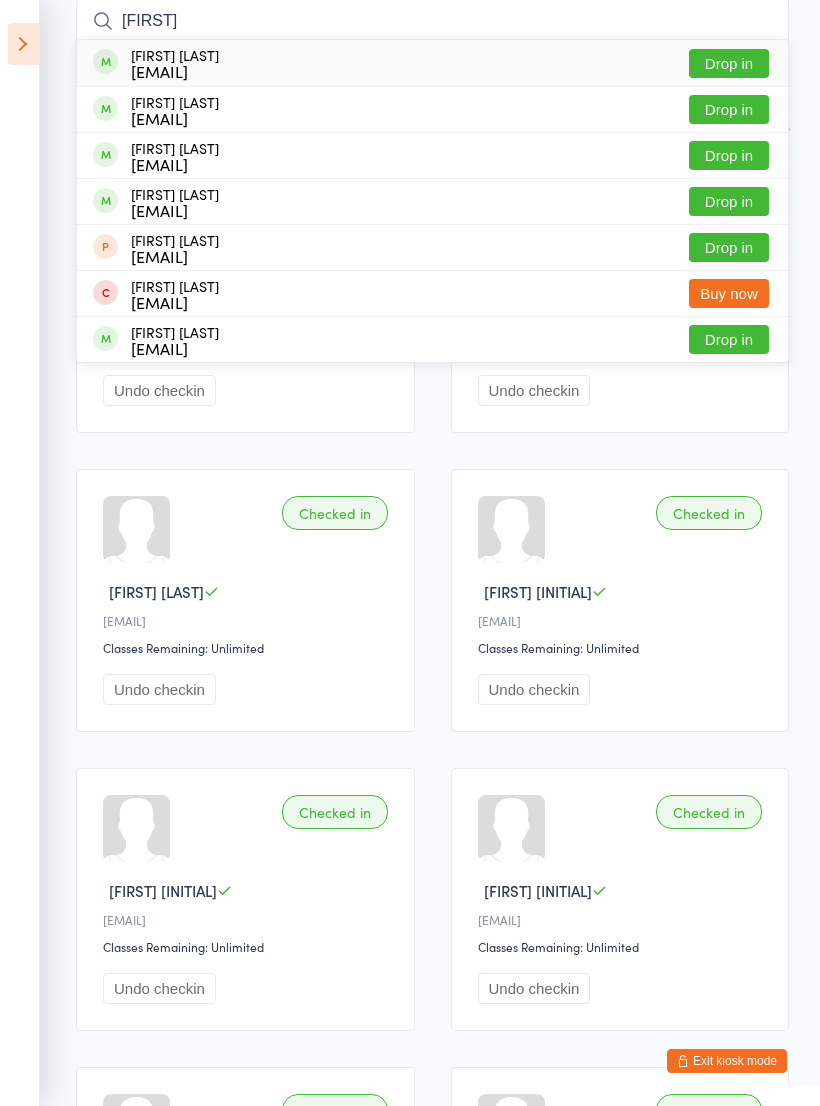 type on "[FIRST]" 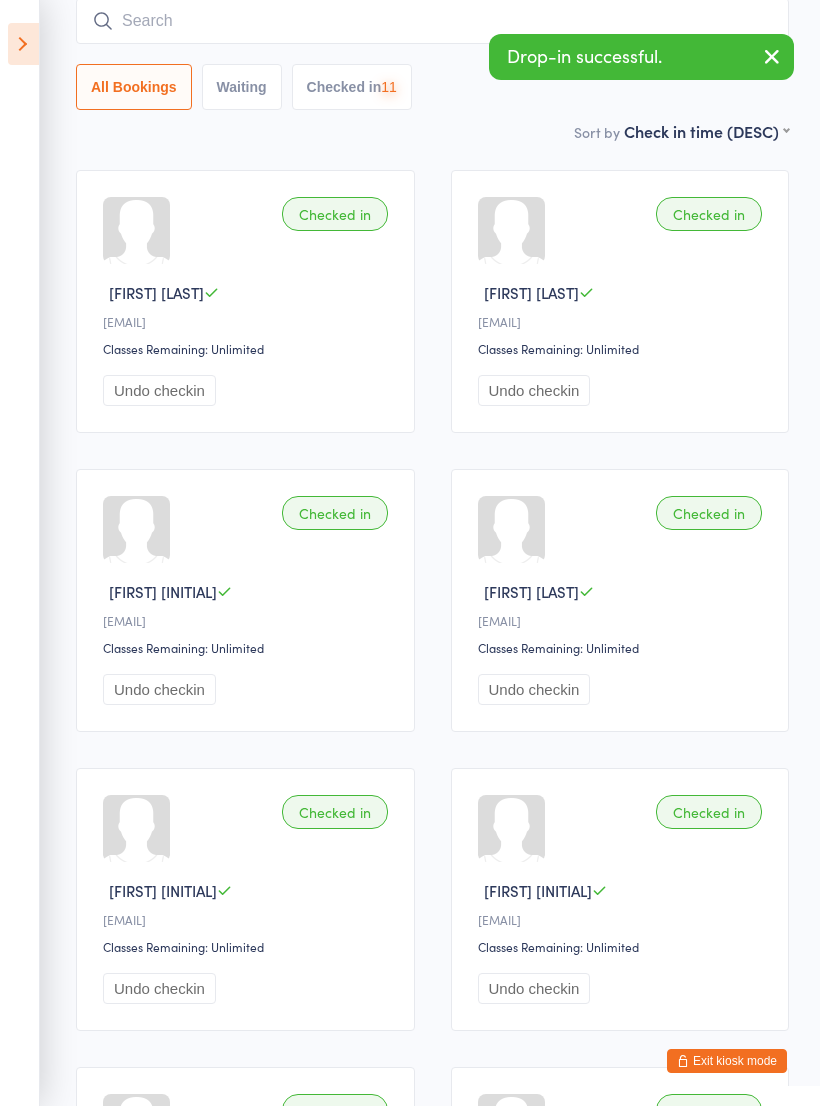 click at bounding box center [432, 21] 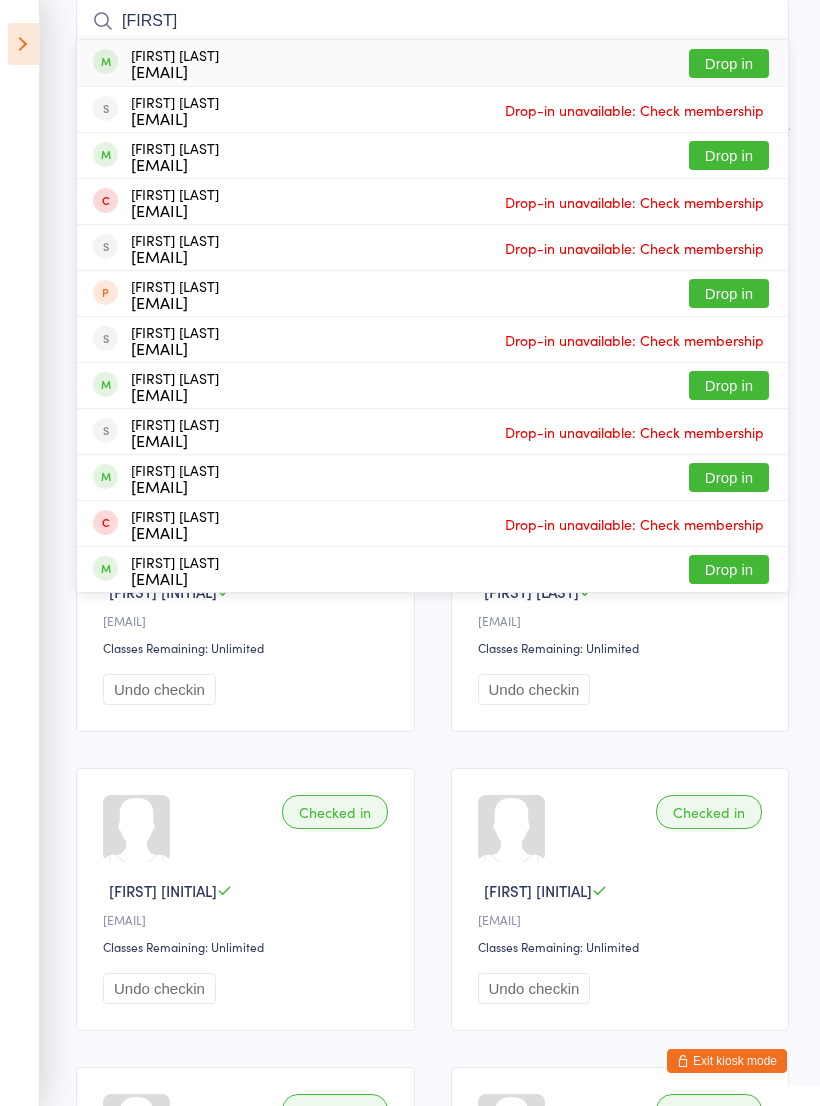 type on "[FIRST]" 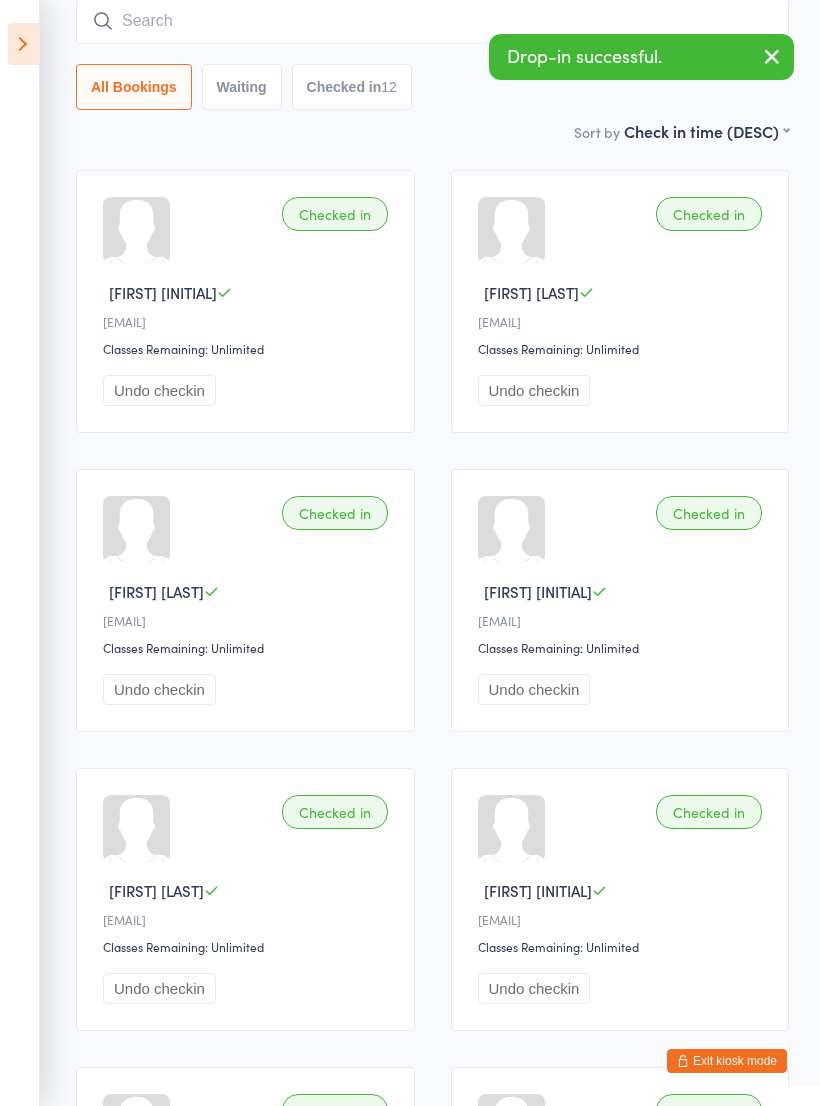 click at bounding box center [432, 21] 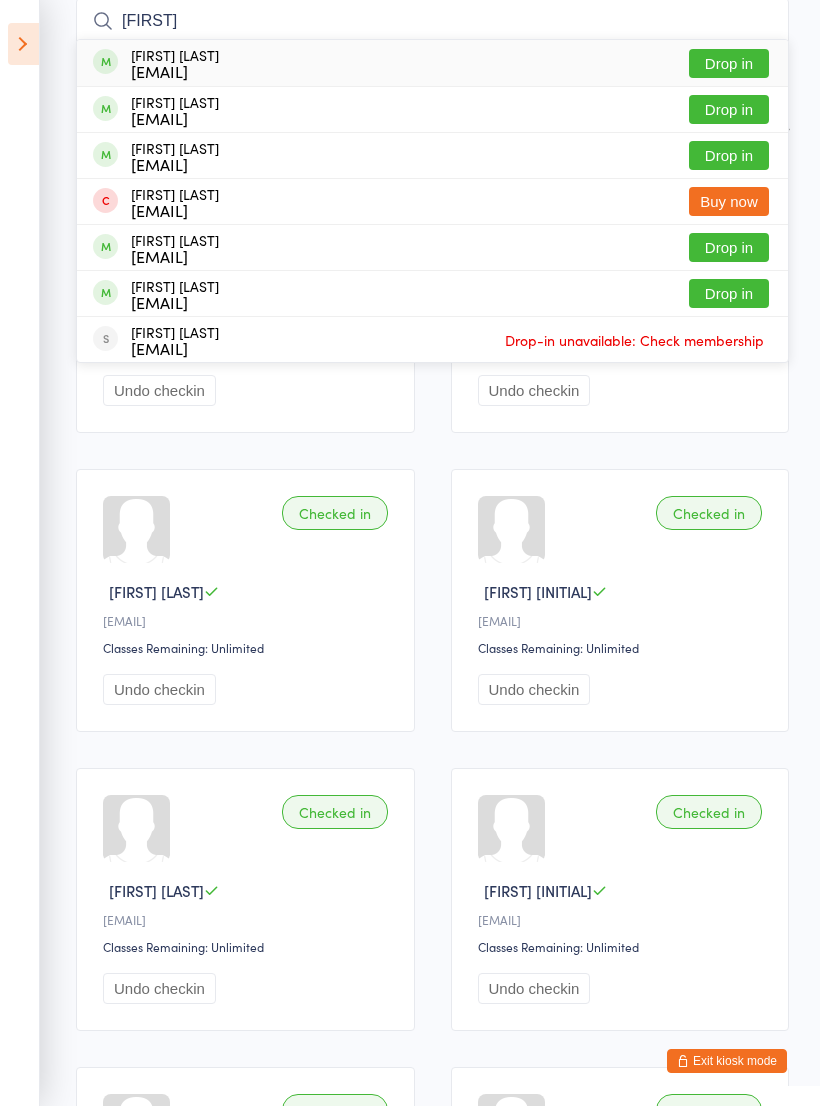 type on "[FIRST]" 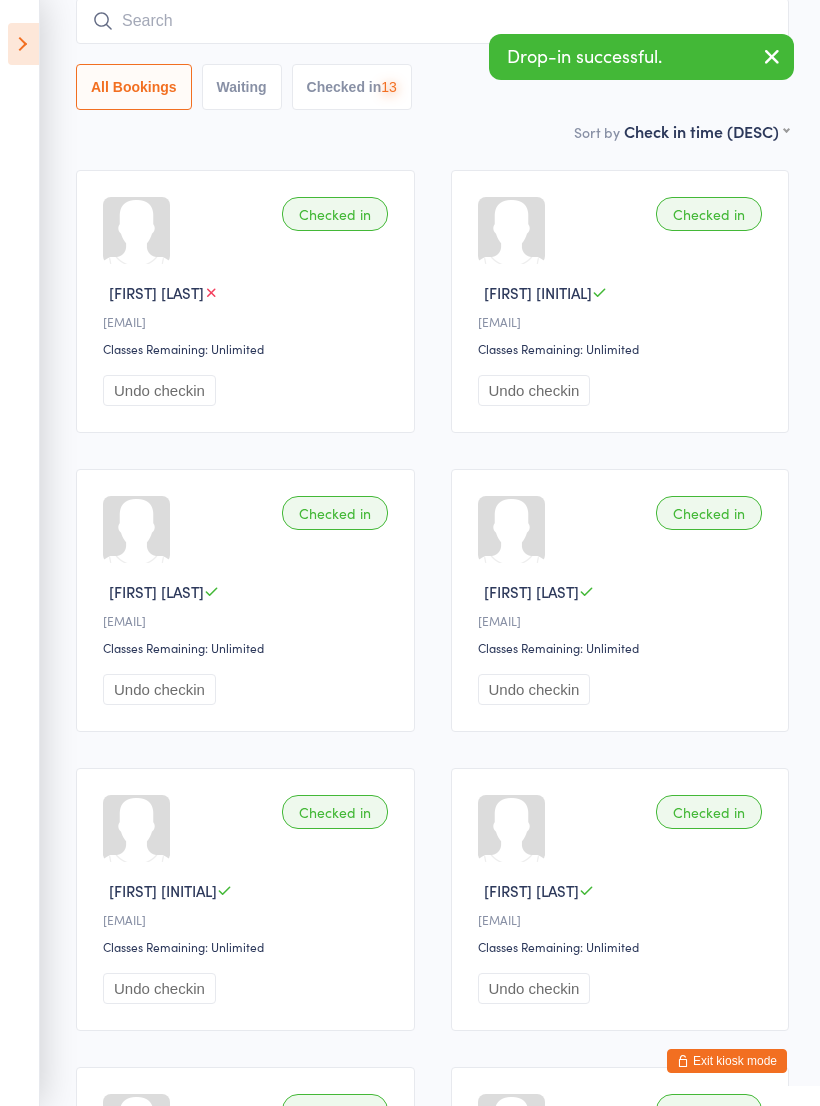 click at bounding box center (432, 21) 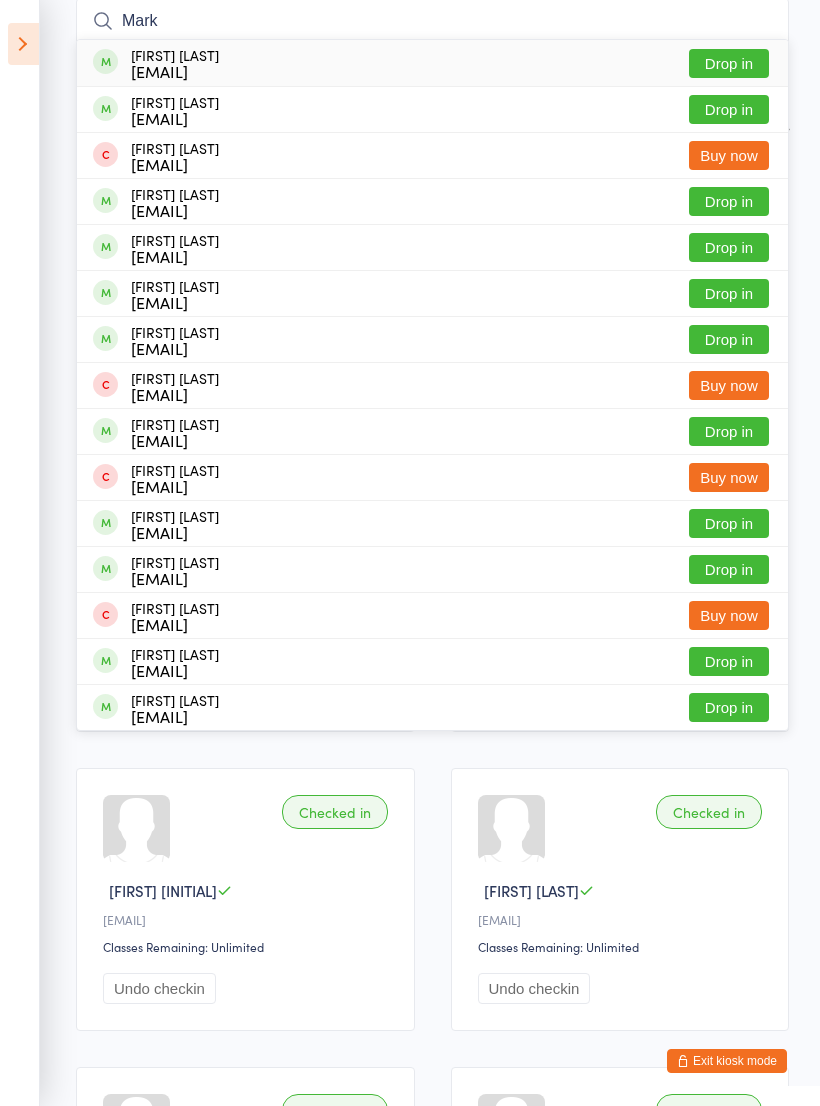 type on "Mark" 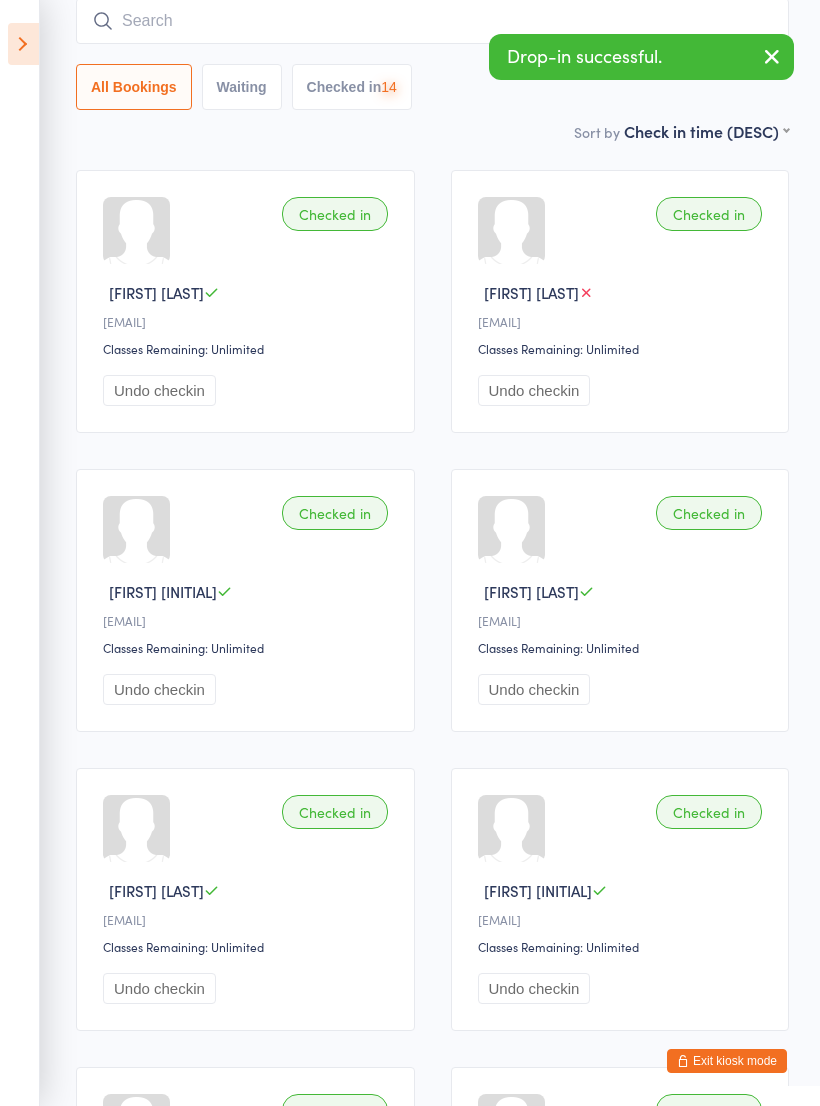 click at bounding box center [432, 21] 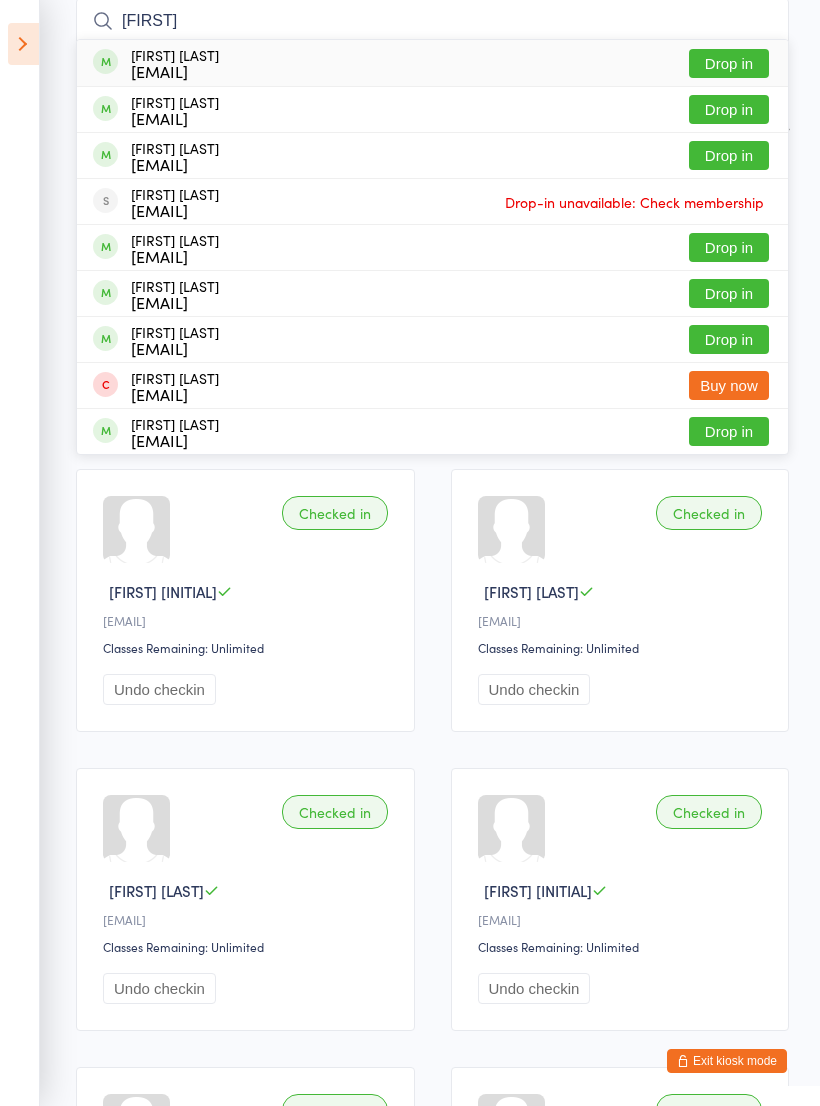 type on "[FIRST]" 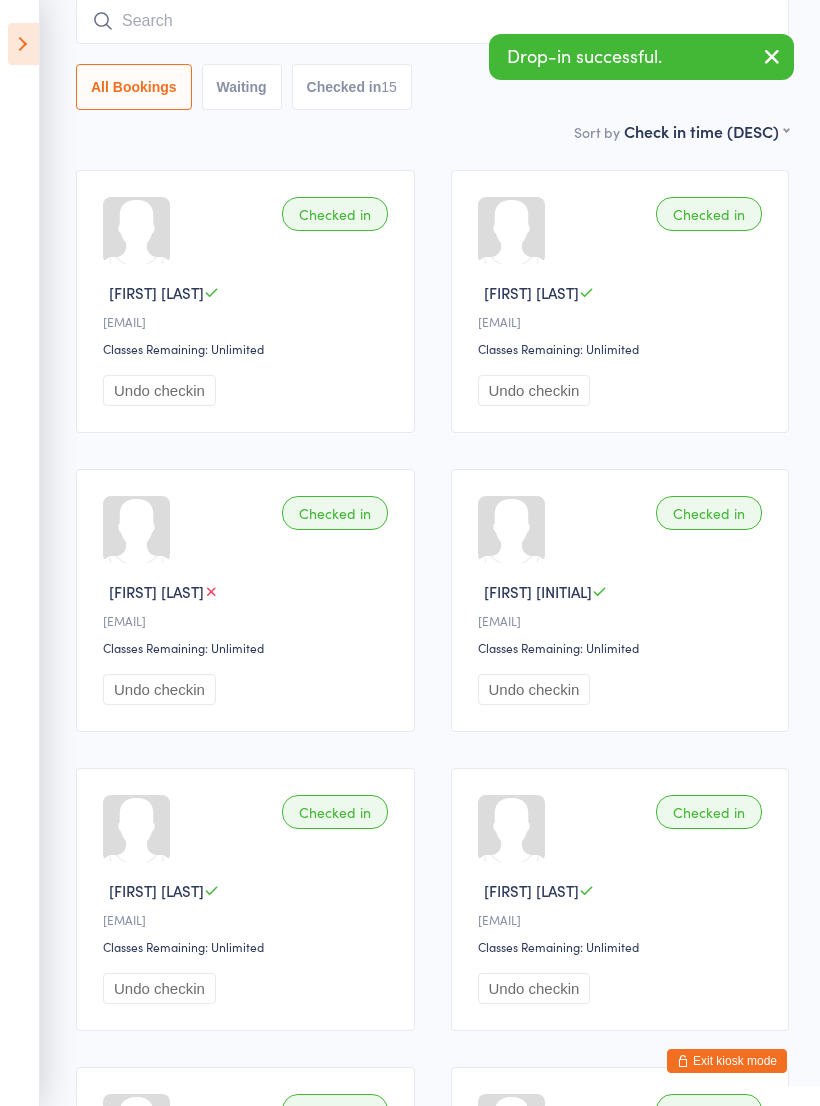 click at bounding box center [432, 21] 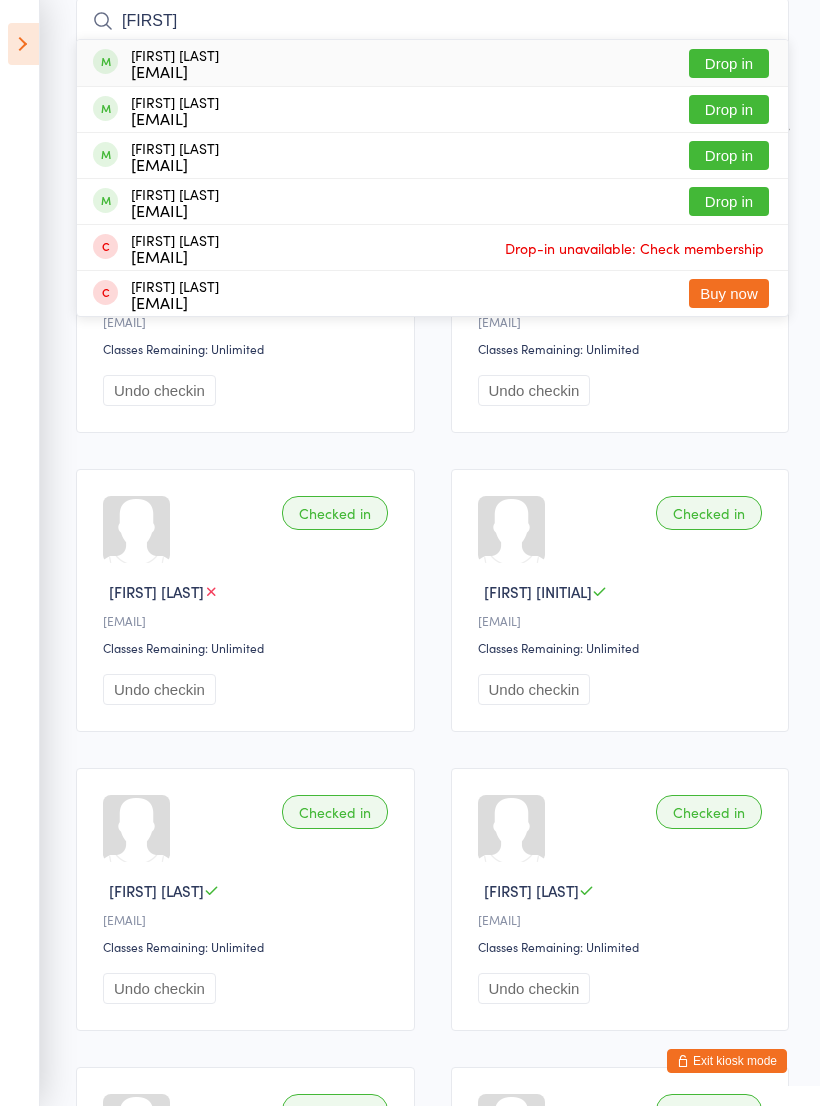 type on "[FIRST]" 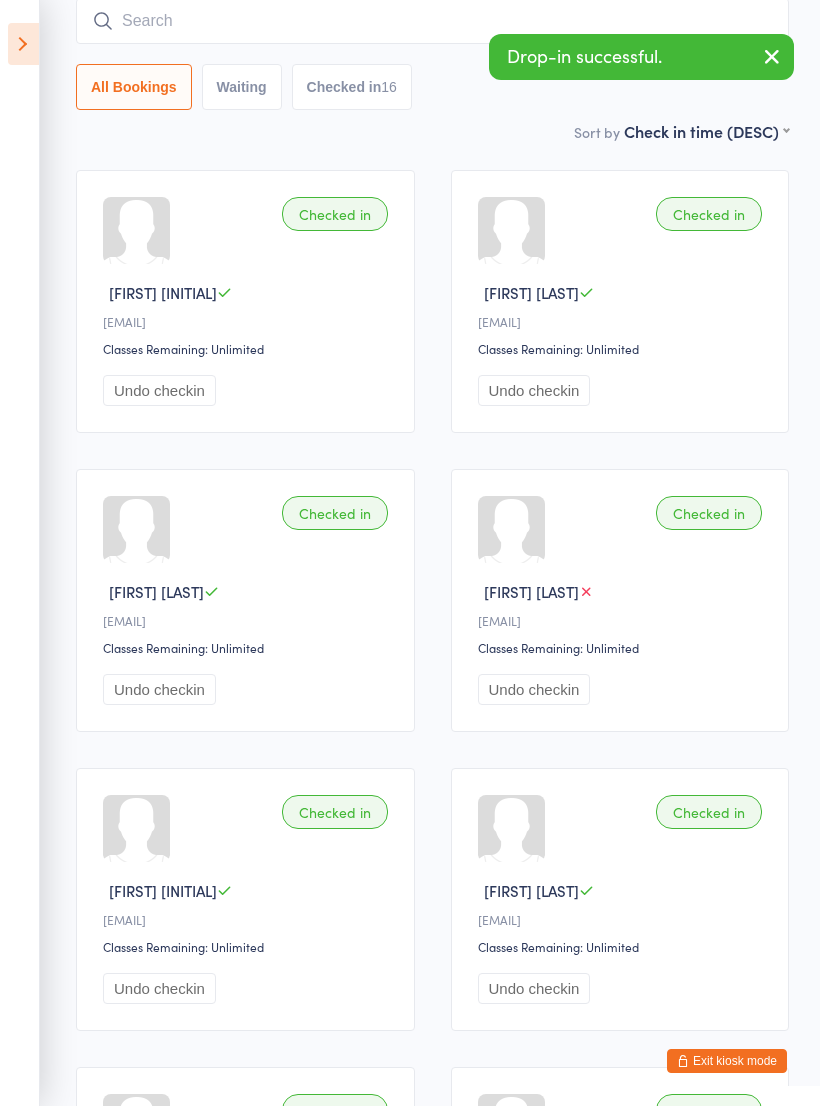 click at bounding box center [432, 21] 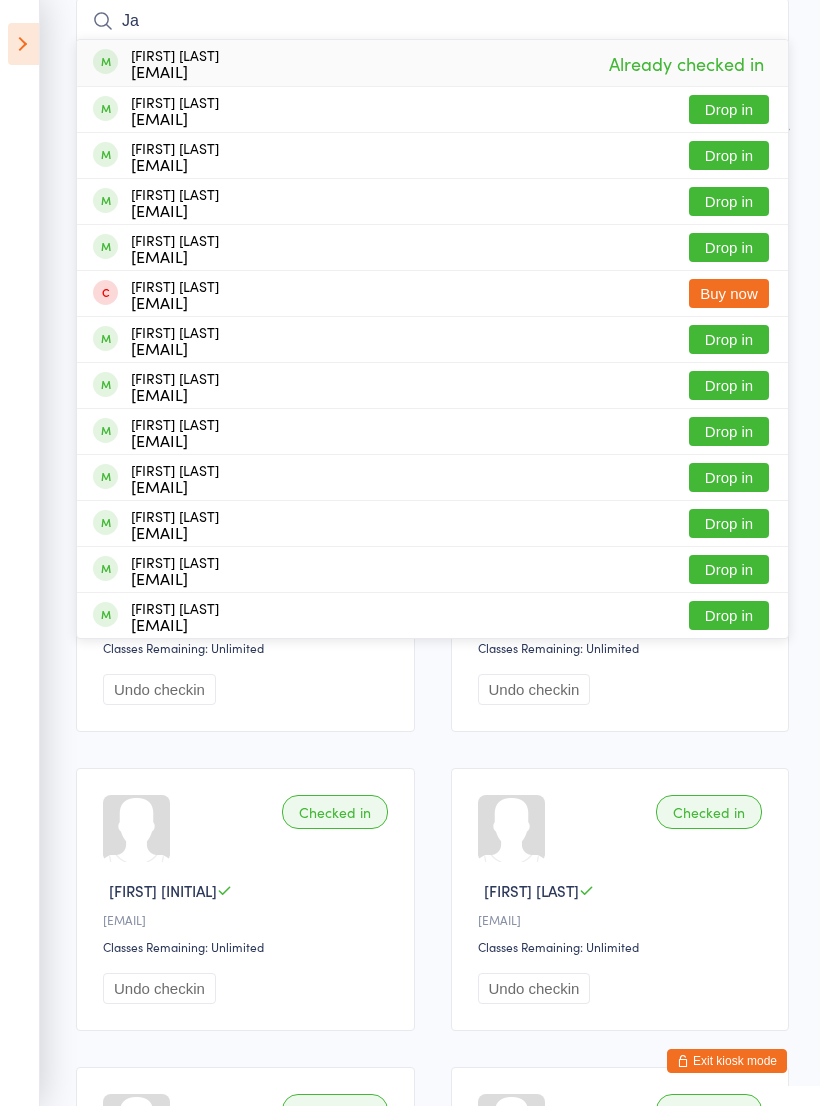 type on "J" 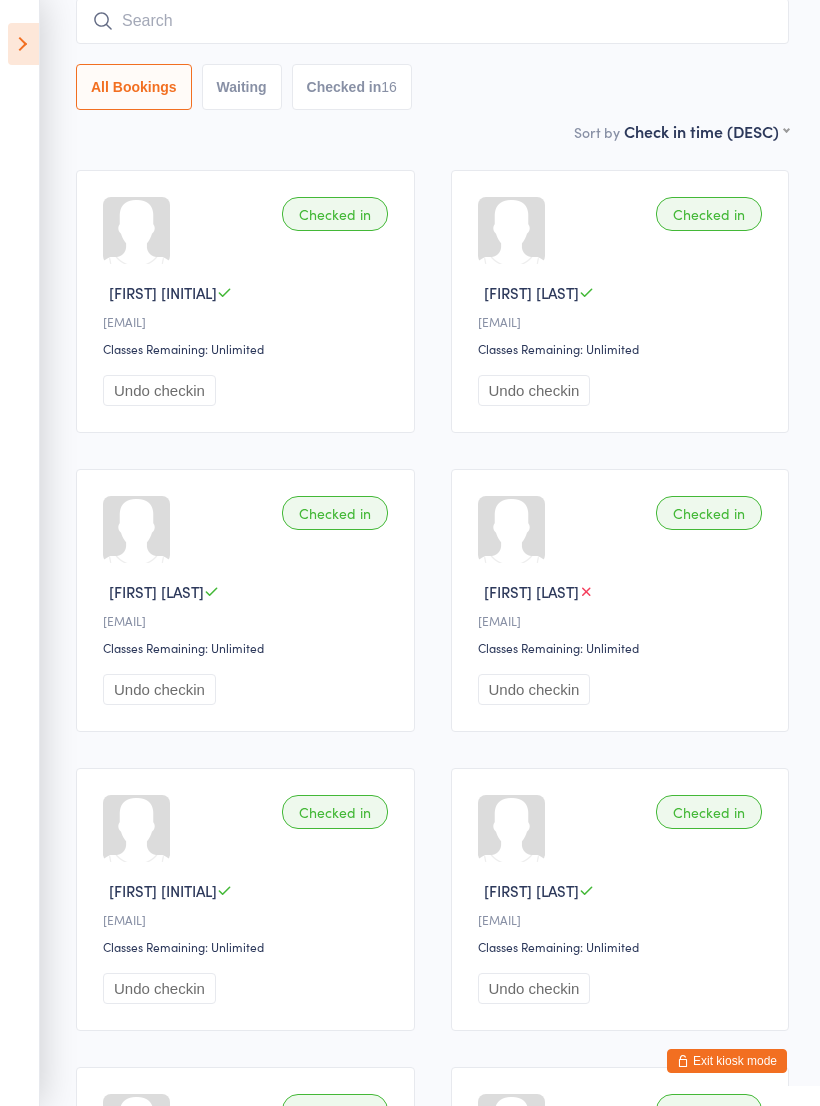 click at bounding box center [432, 21] 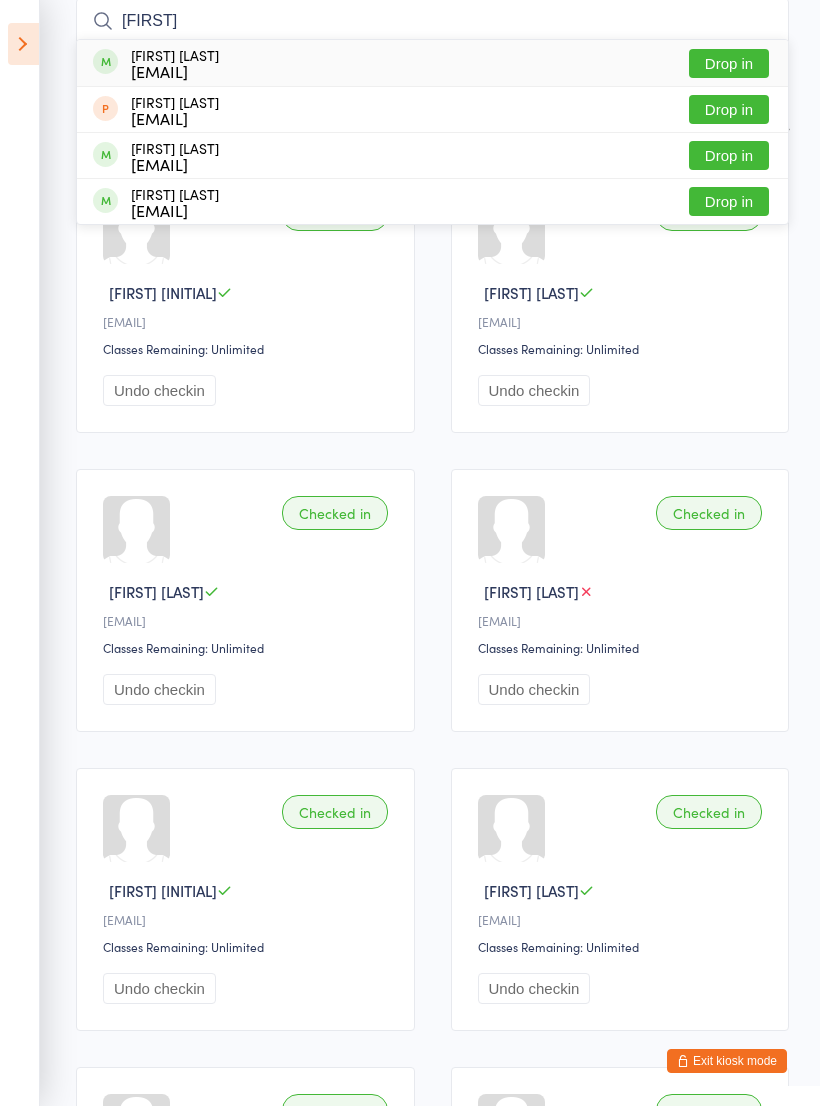 type on "[FIRST]" 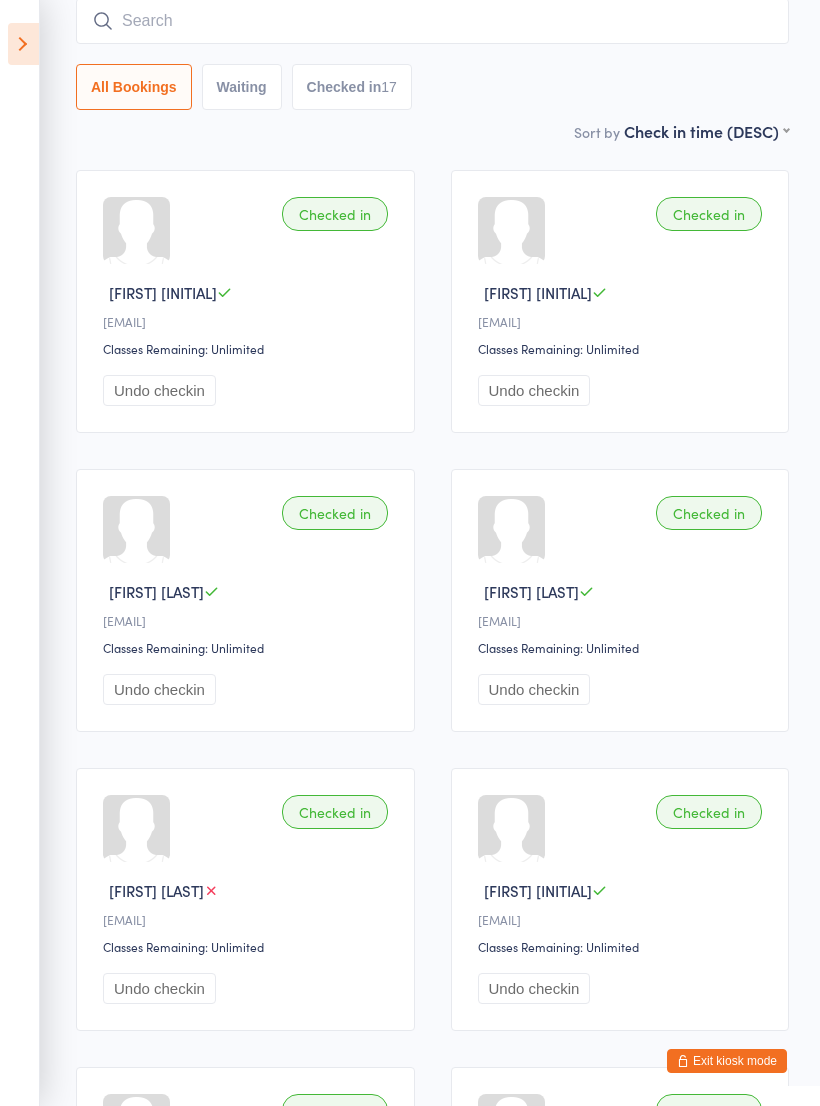 click at bounding box center (432, 21) 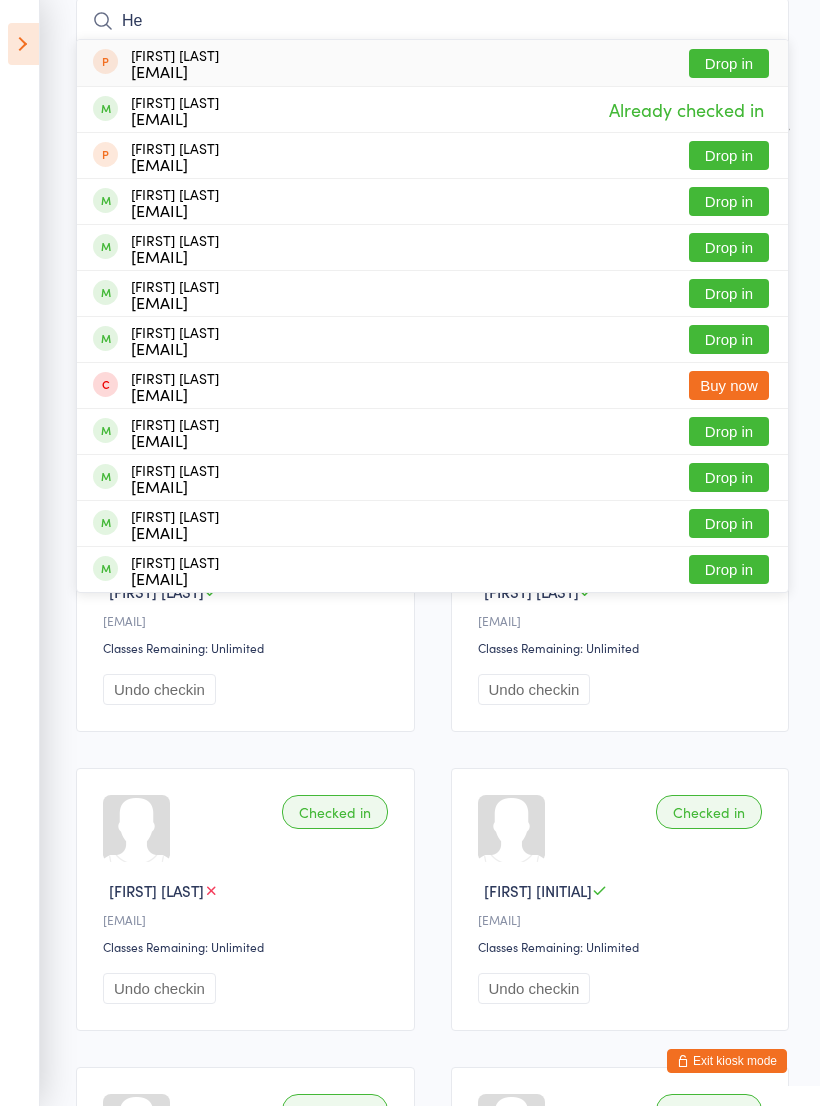 type on "H" 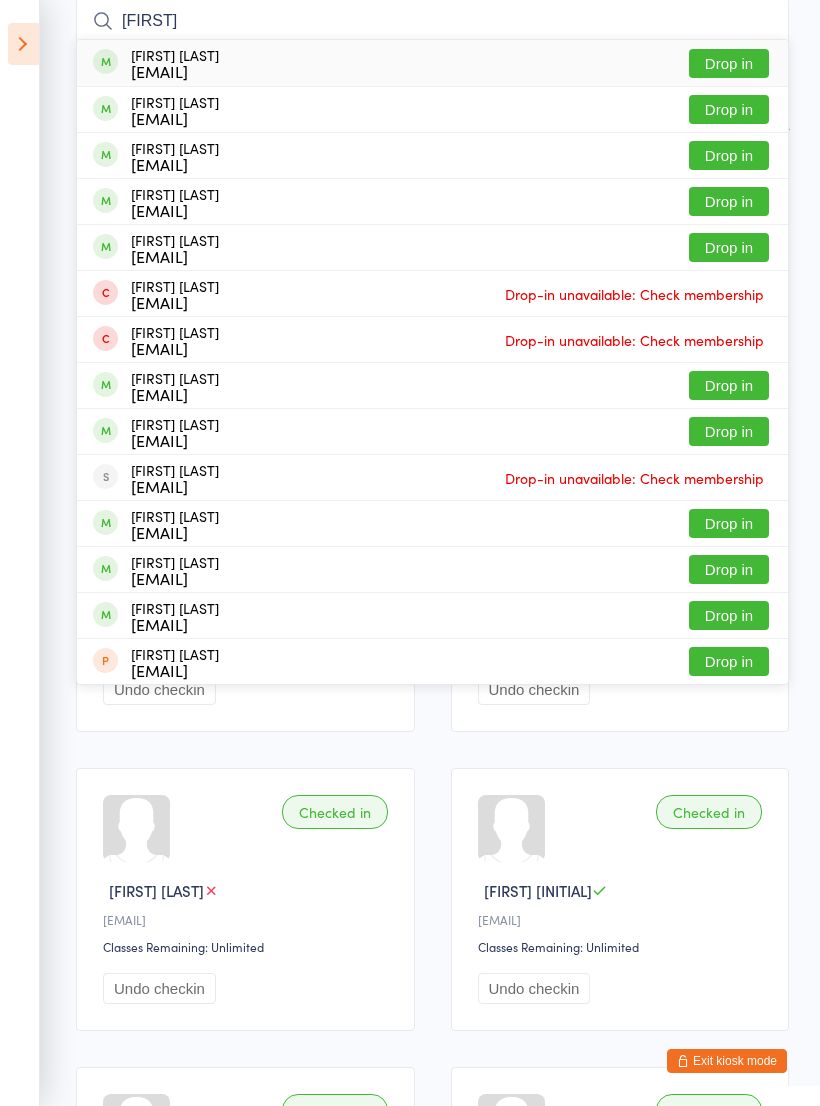 type on "[FIRST]" 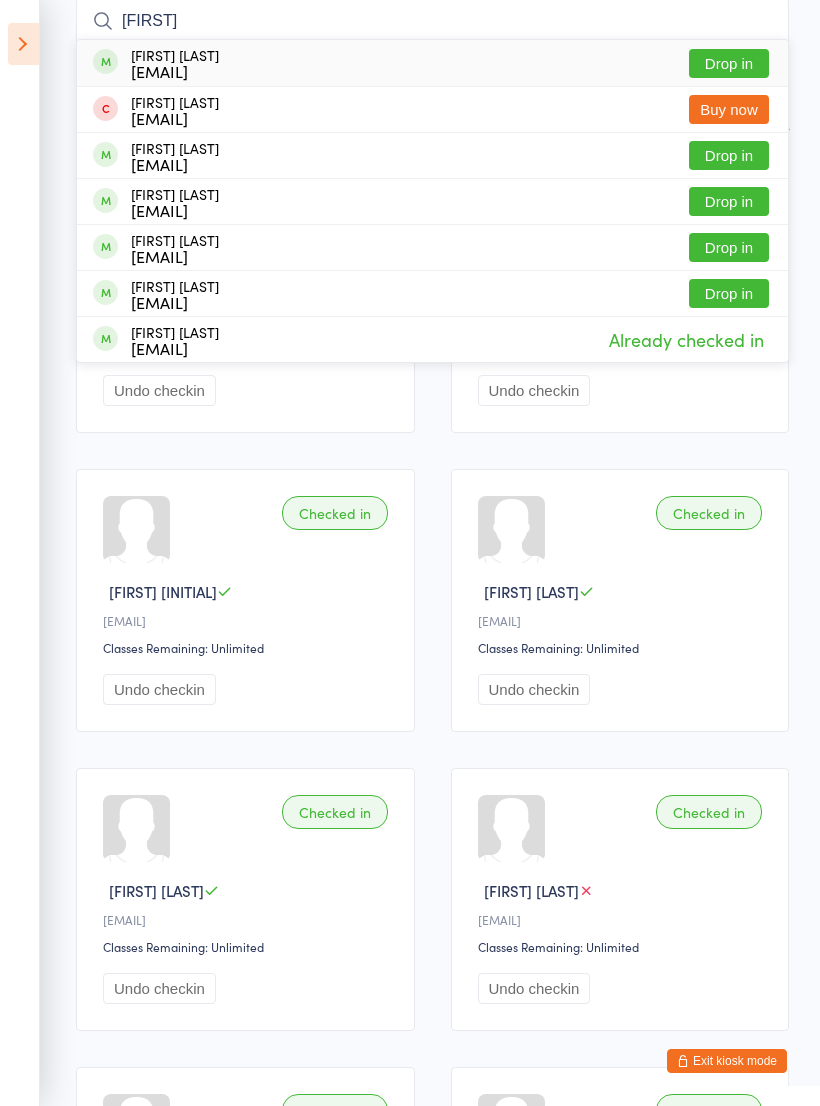 type on "[FIRST]" 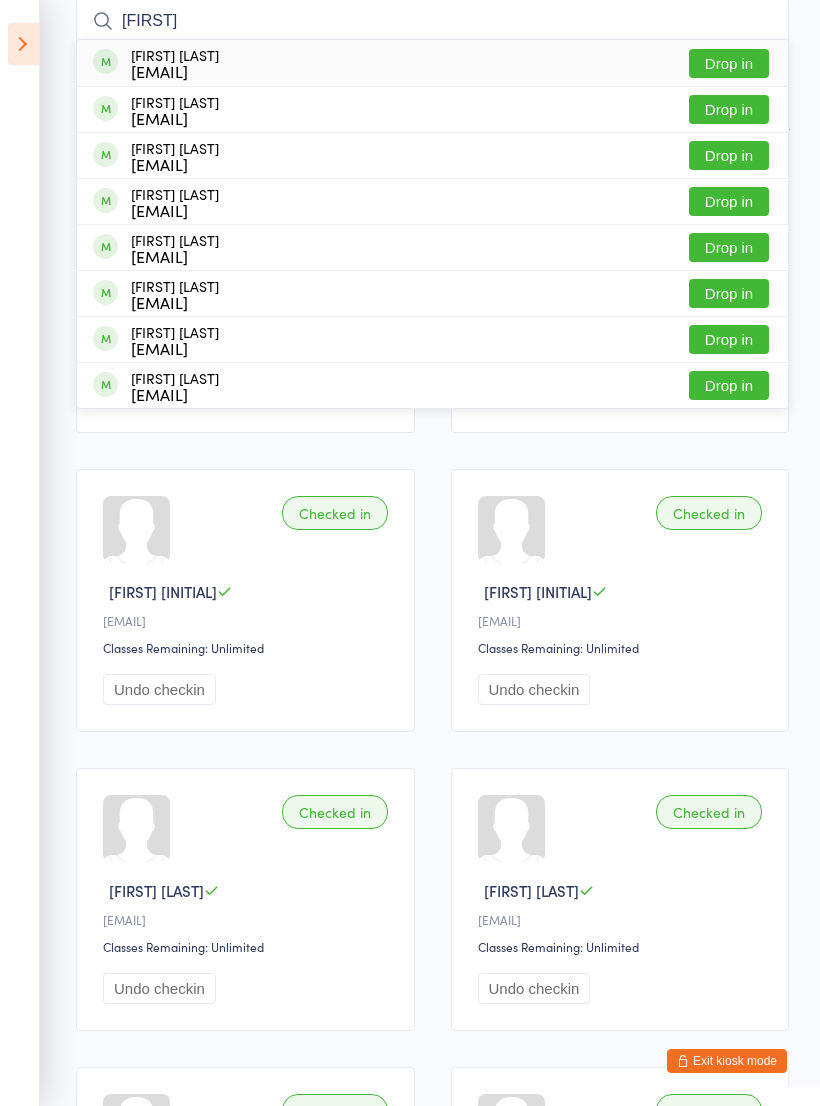 type on "[FIRST]" 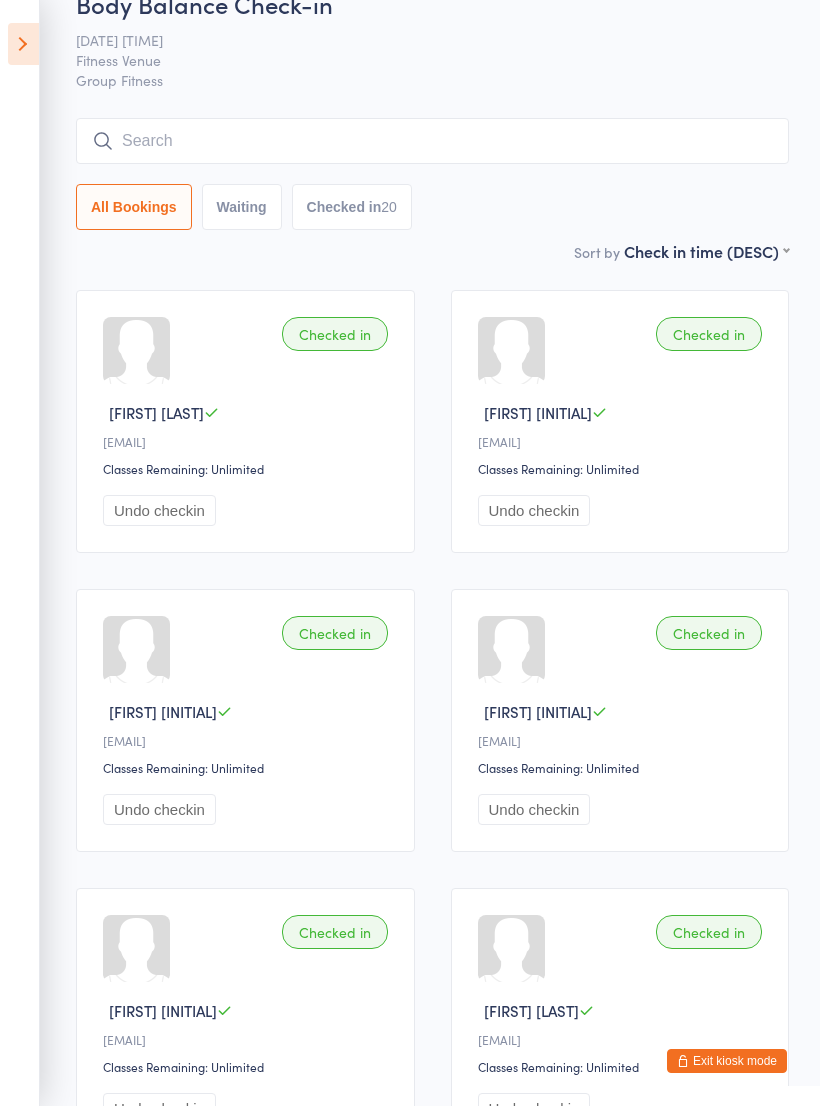 scroll, scrollTop: 0, scrollLeft: 0, axis: both 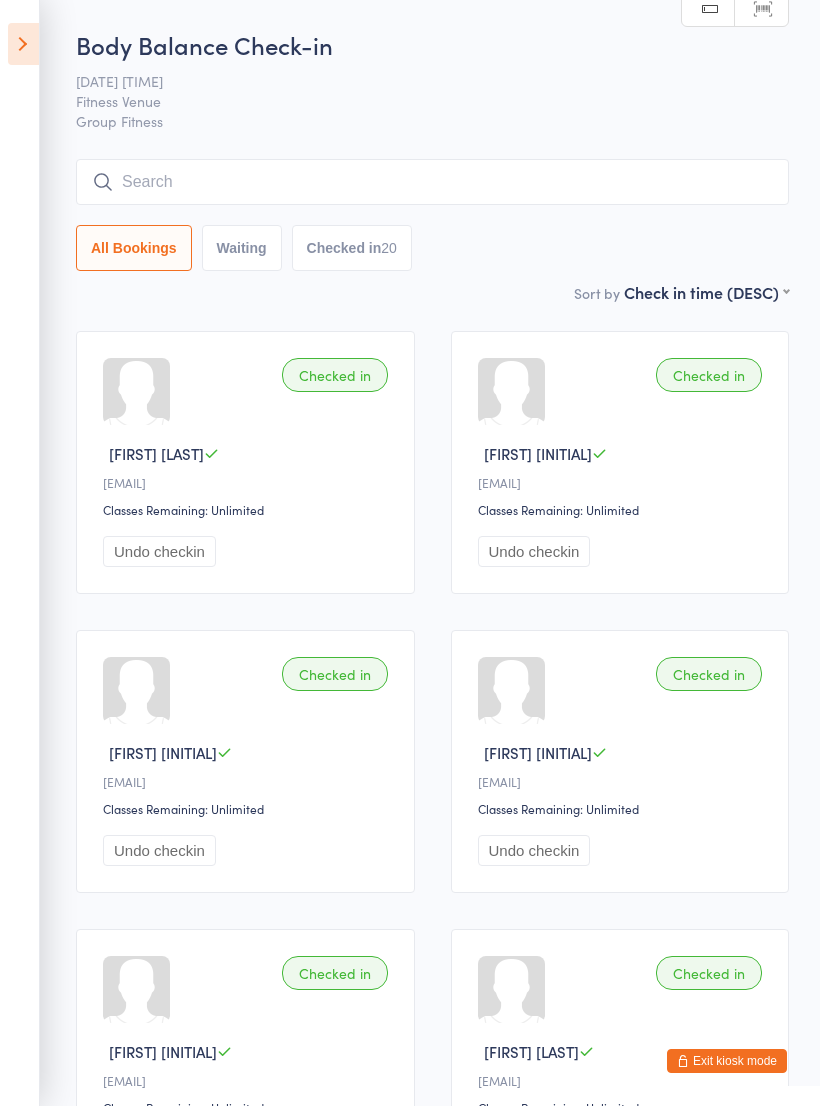 click at bounding box center [23, 44] 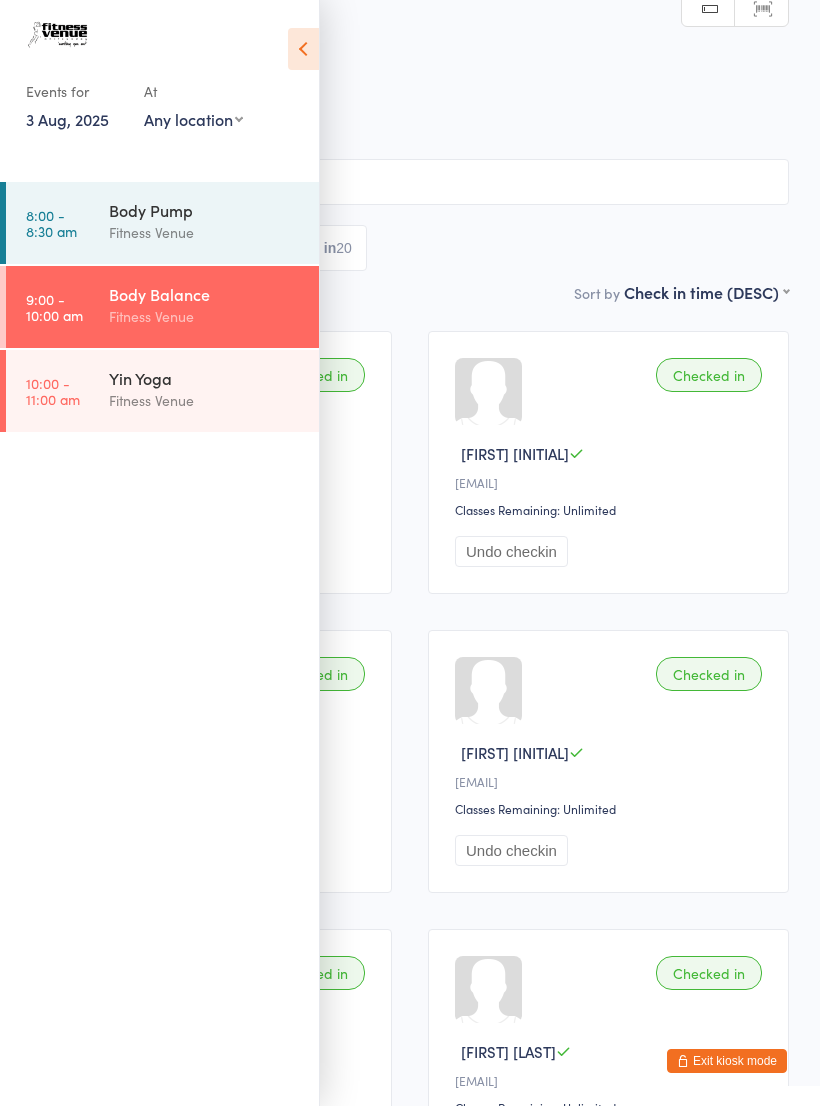 click on "Yin Yoga" at bounding box center (205, 378) 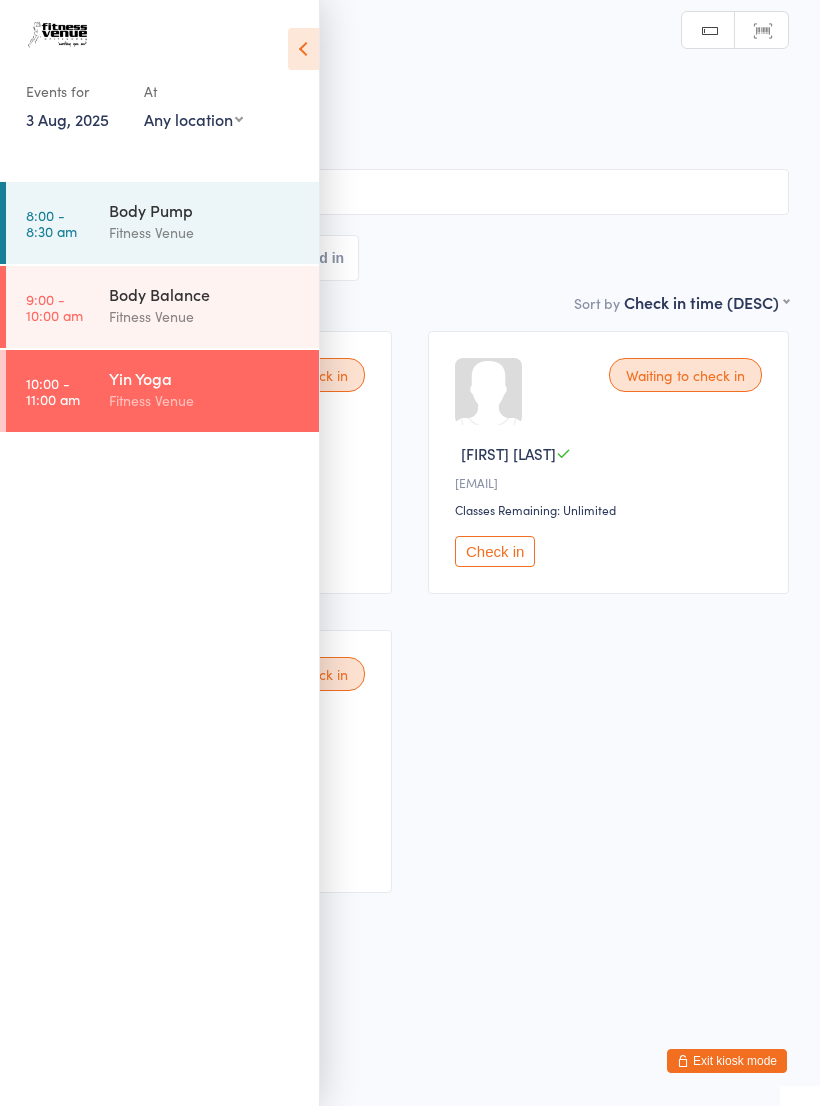click at bounding box center (410, 192) 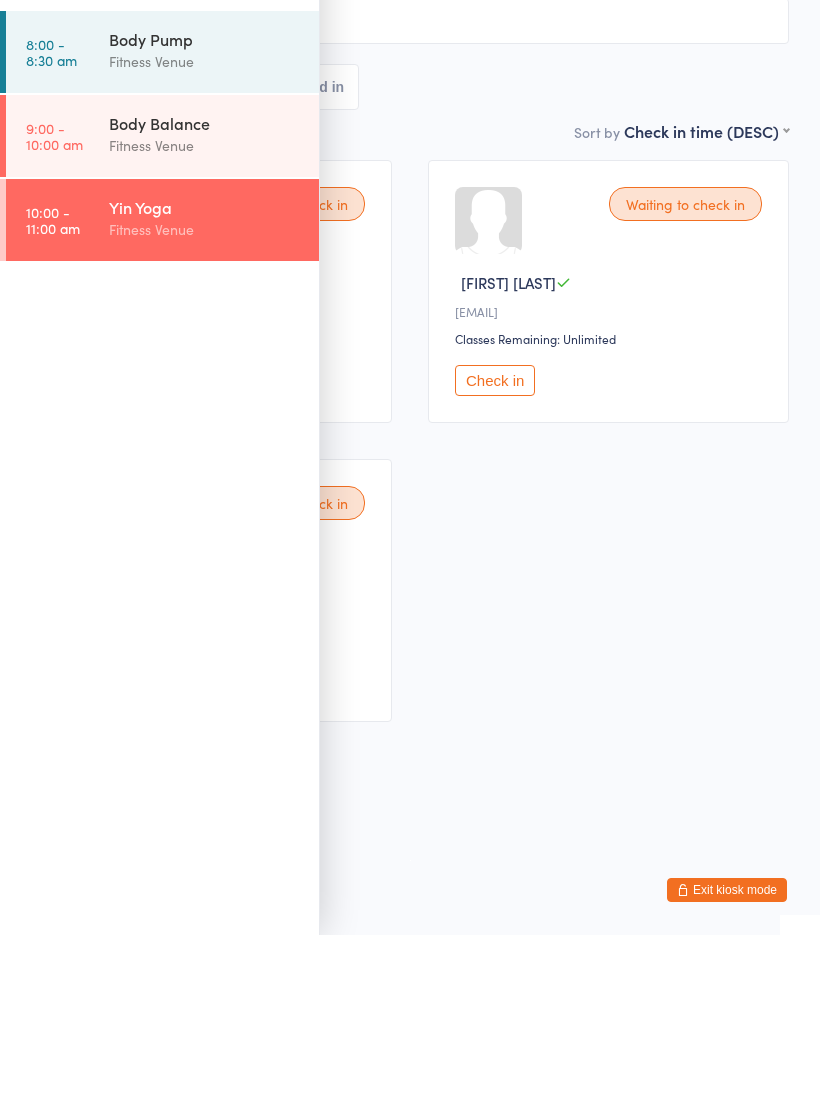 click on "Waiting to check in [FIRST] [LAST]  [EMAIL] Classes Remaining: Unlimited   Check in Waiting to check in [FIRST] [LAST]  [EMAIL] Classes Remaining: Unlimited   Check in Waiting to check in [FIRST] [LAST]  [EMAIL] Classes Remaining: Unlimited   Check in" at bounding box center [410, 612] 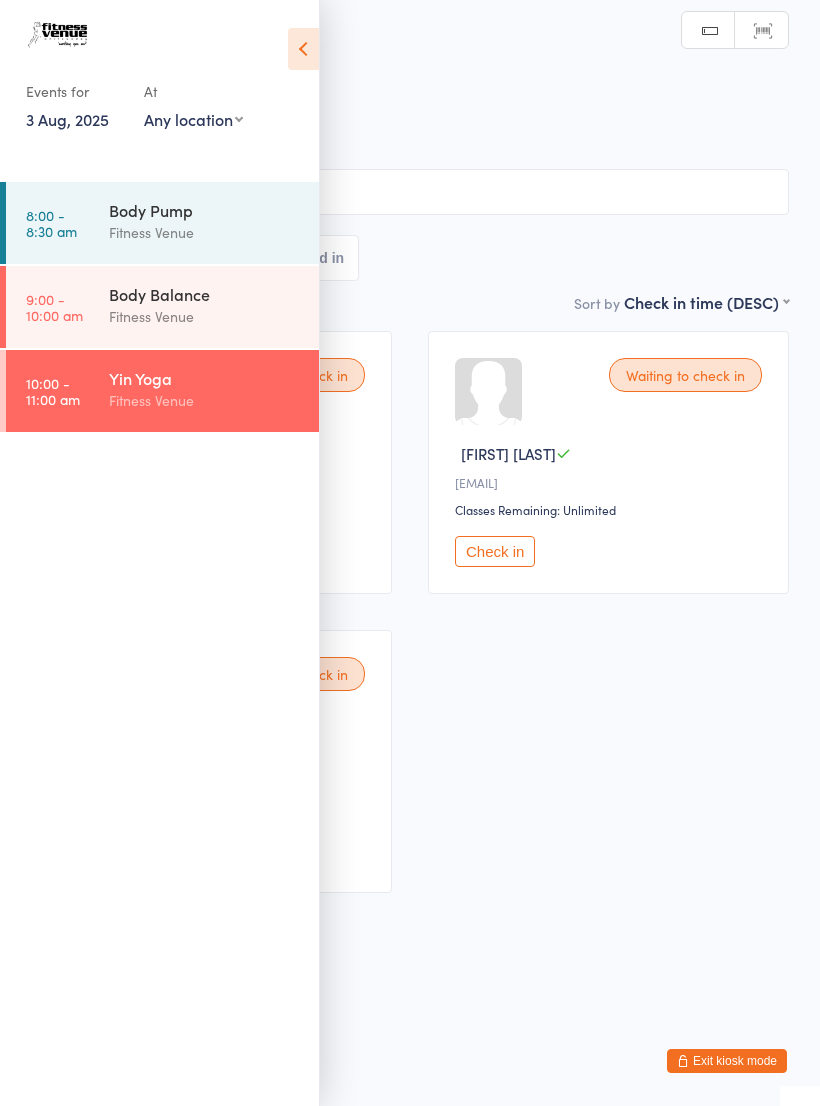 click at bounding box center (303, 49) 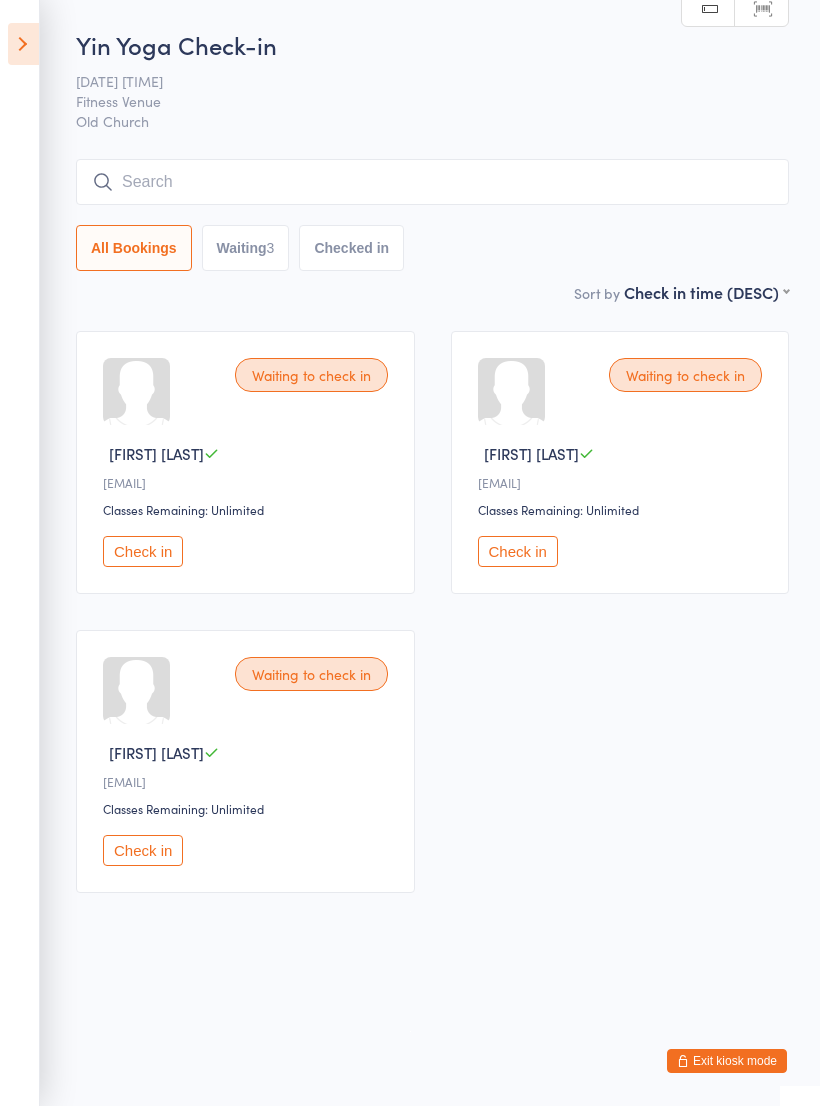 click at bounding box center [432, 182] 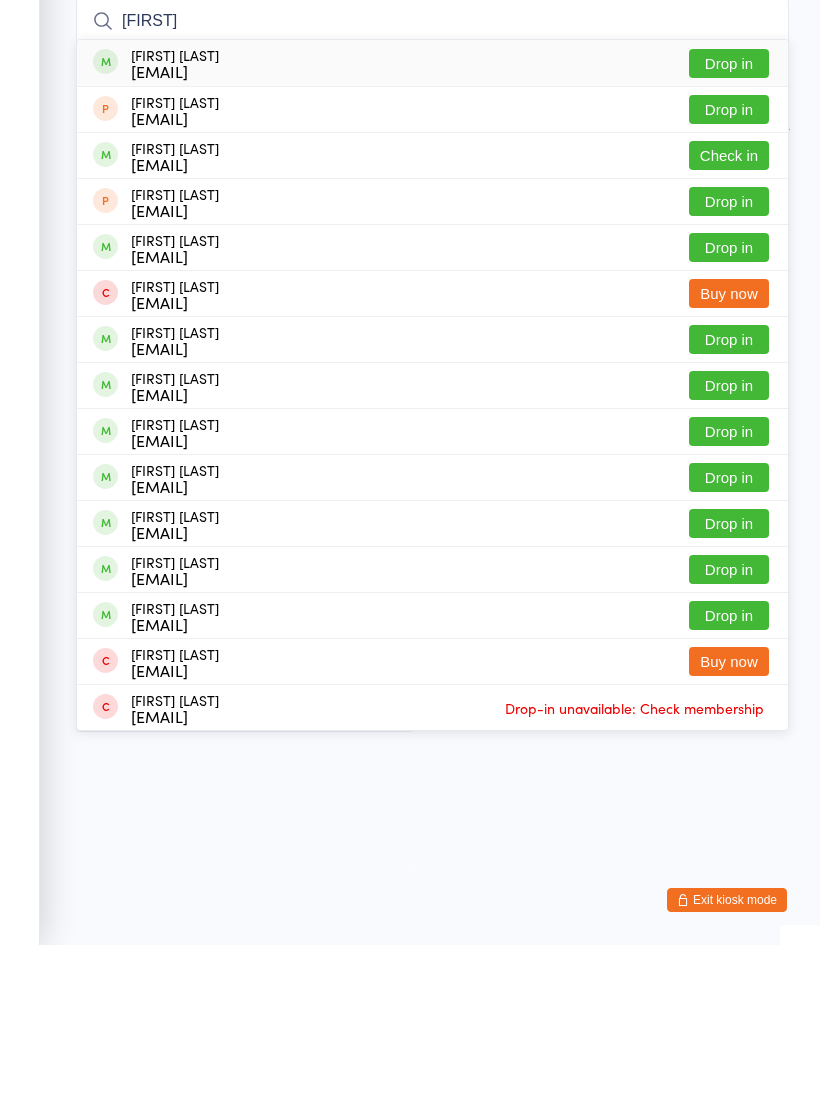 type on "[FIRST]" 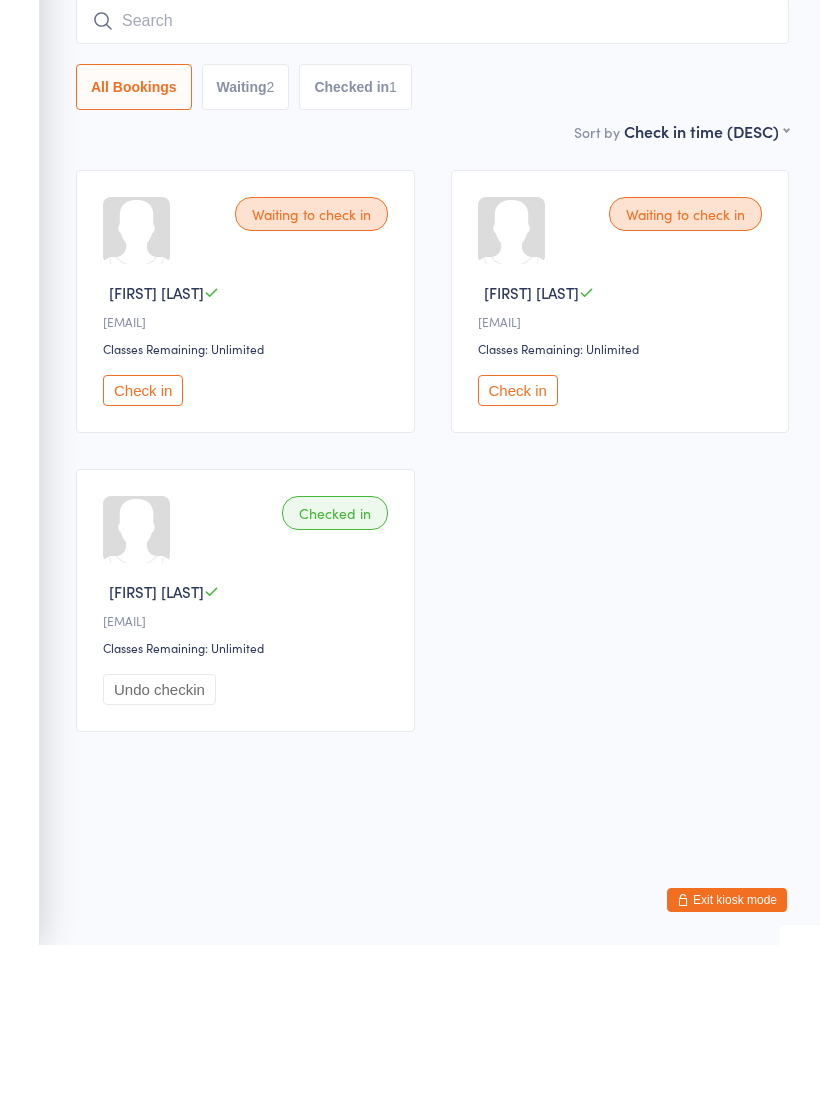 click at bounding box center [432, 182] 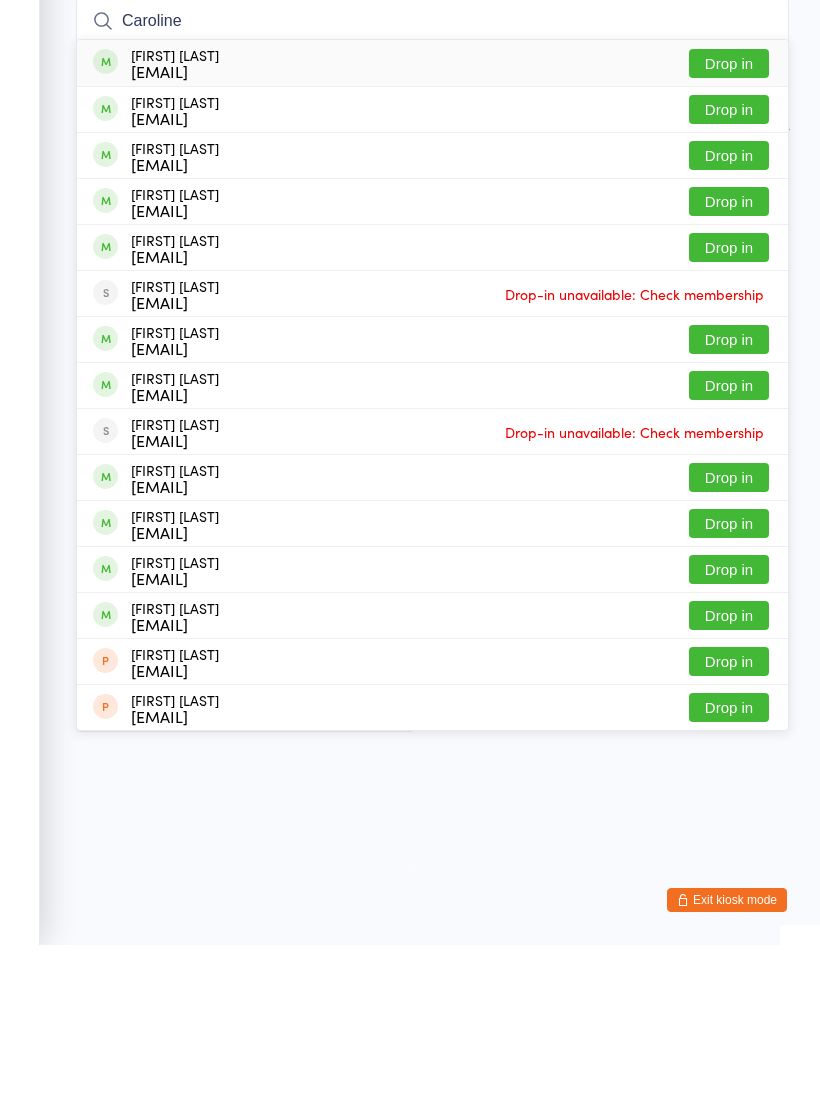 type on "Caroline" 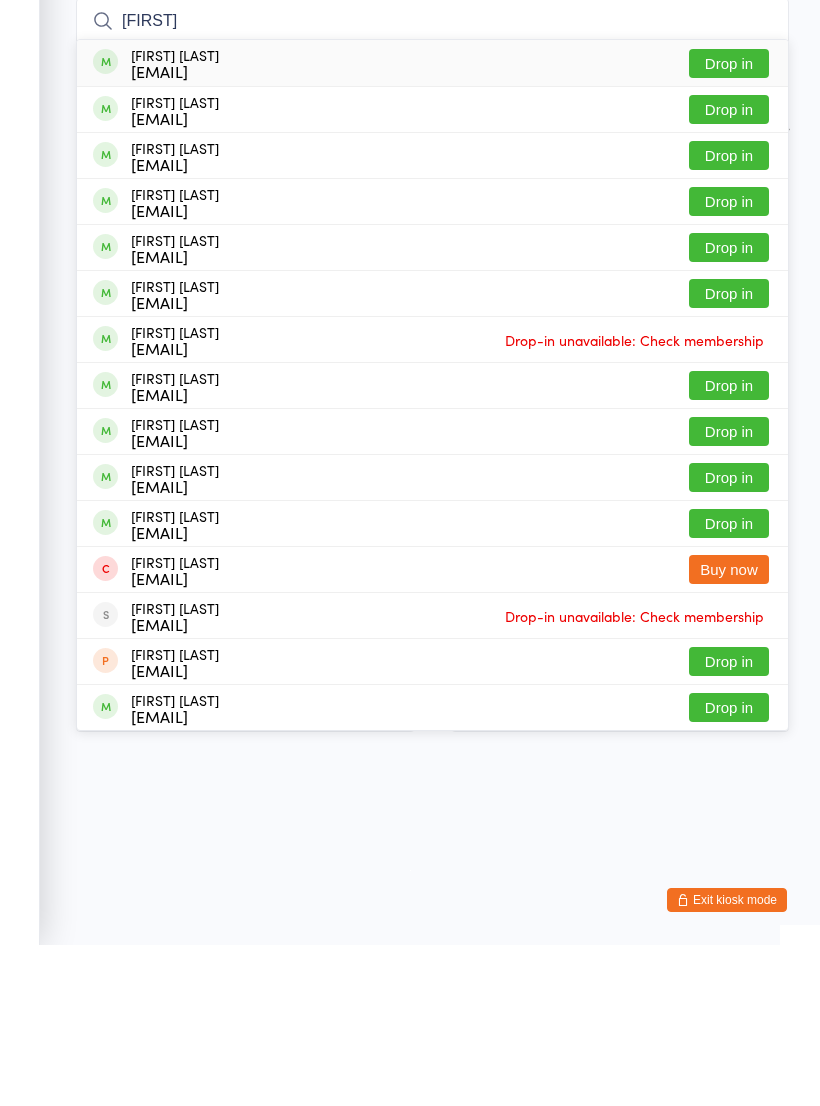 type on "[FIRST]" 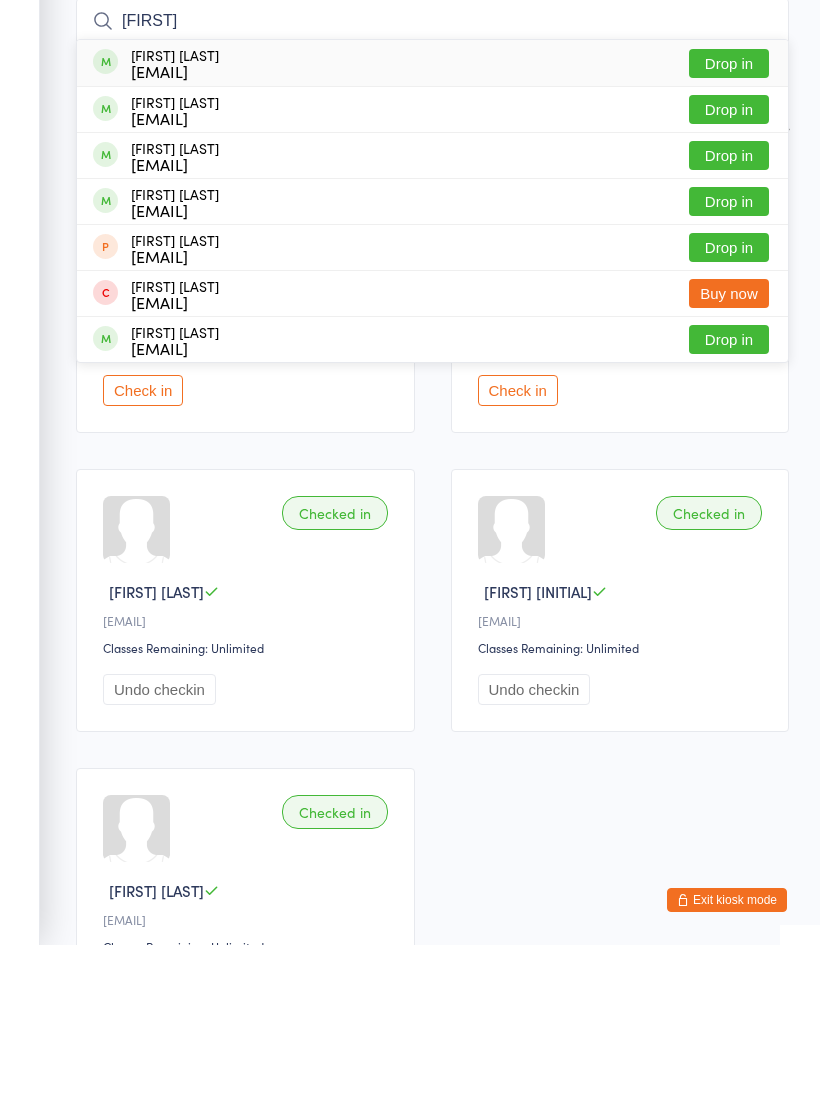 type on "[FIRST]" 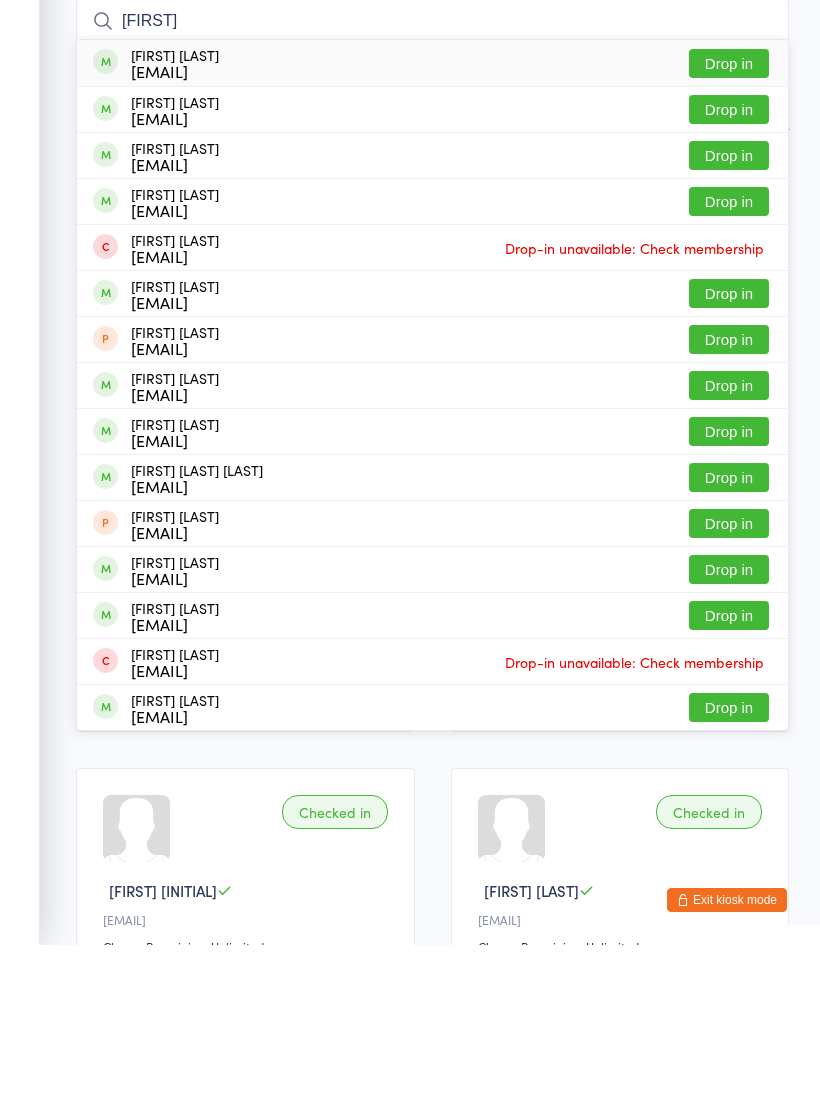 type on "[FIRST]" 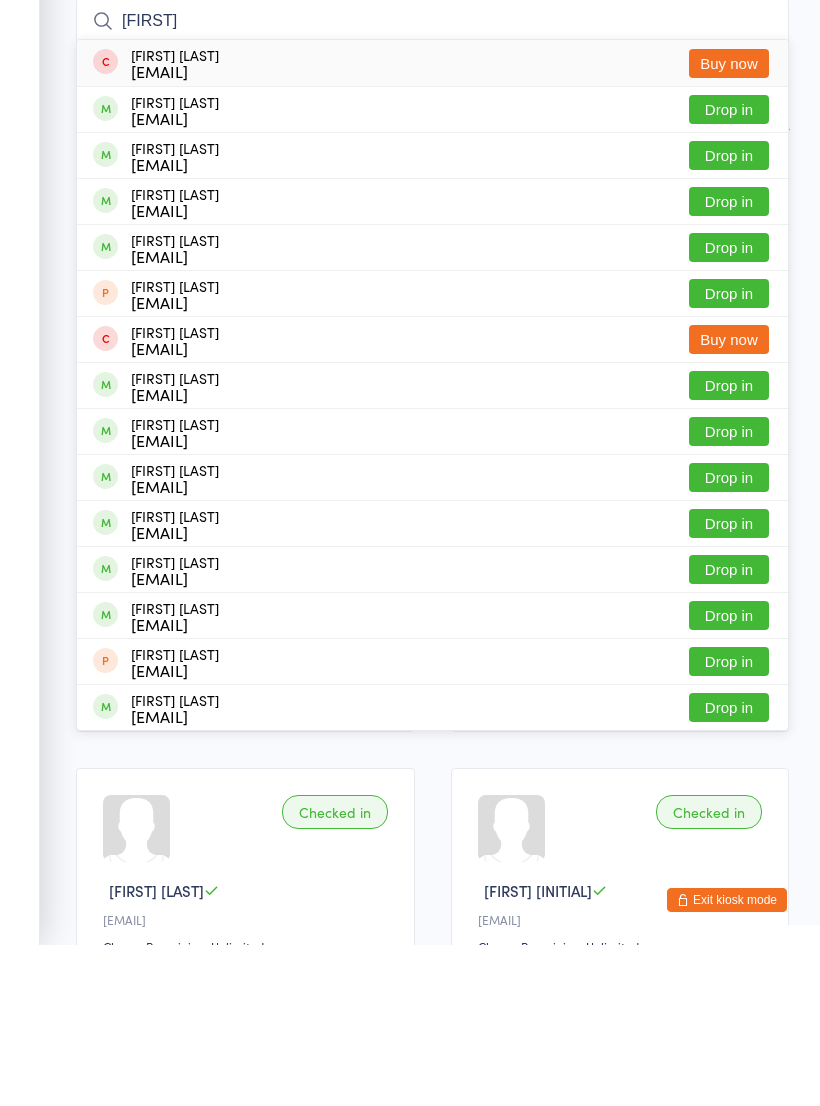 type on "[FIRST]" 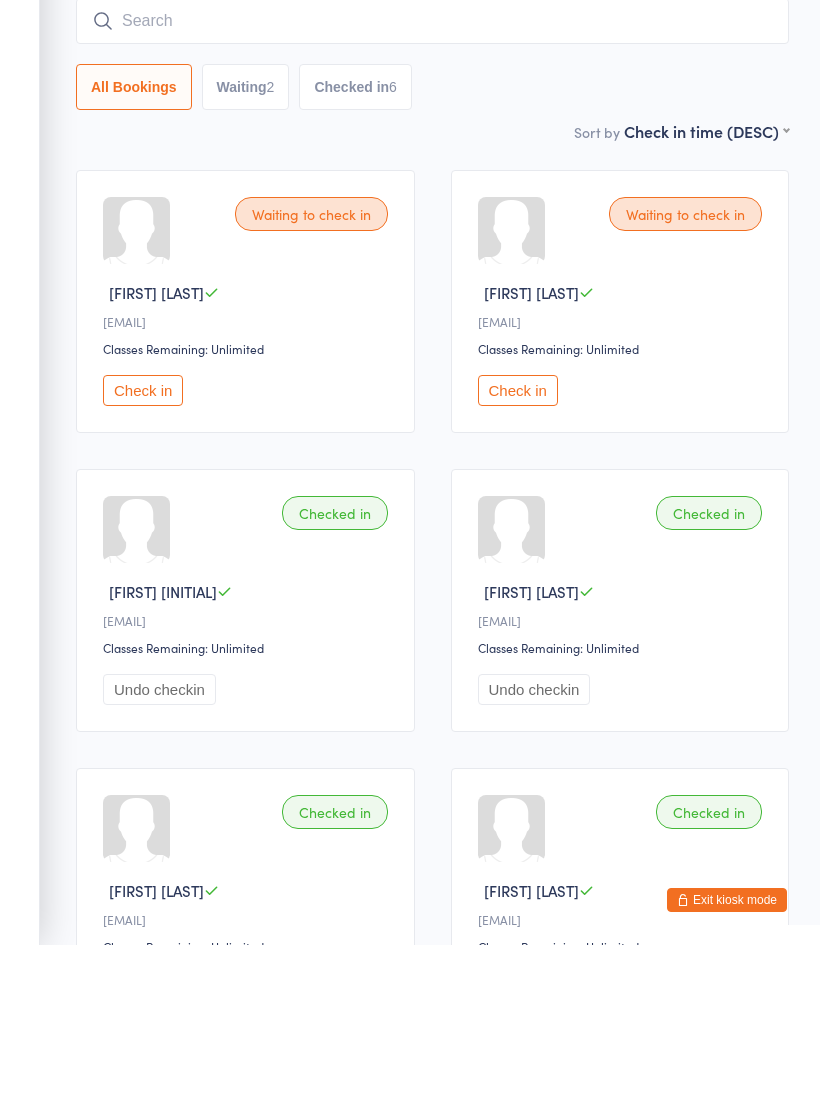 click at bounding box center (432, 182) 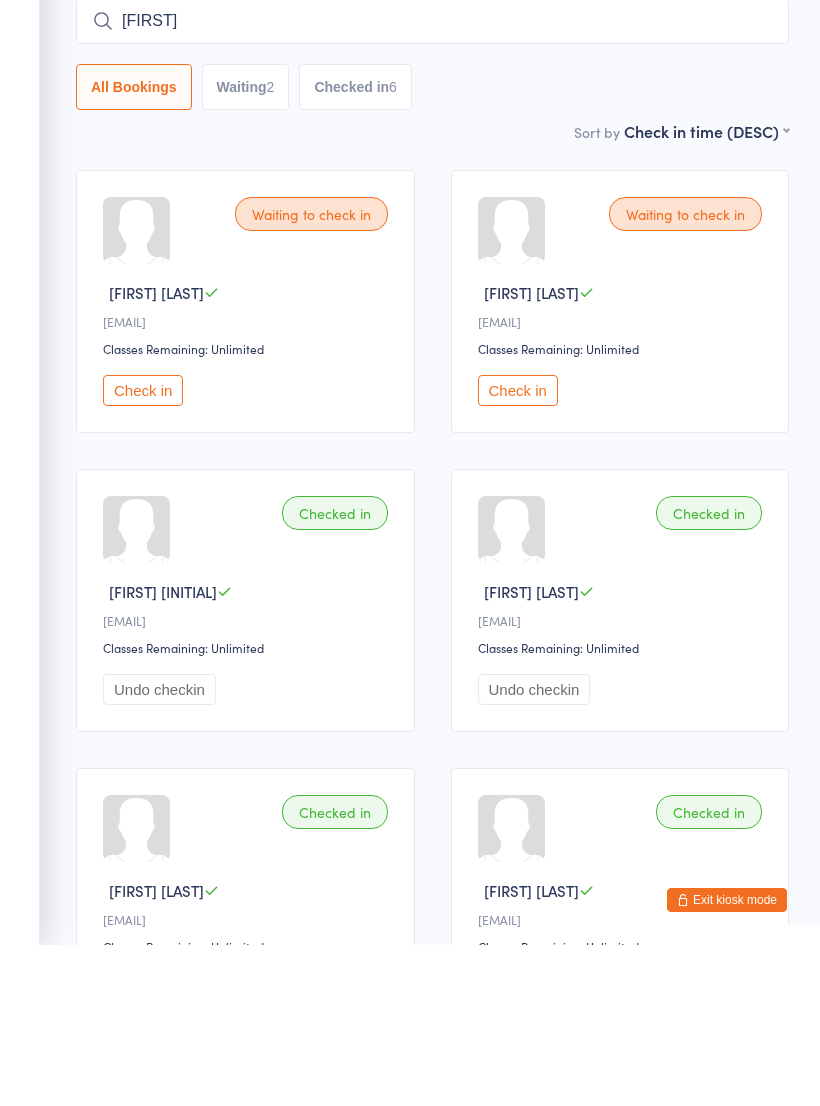 type on "[FIRST]" 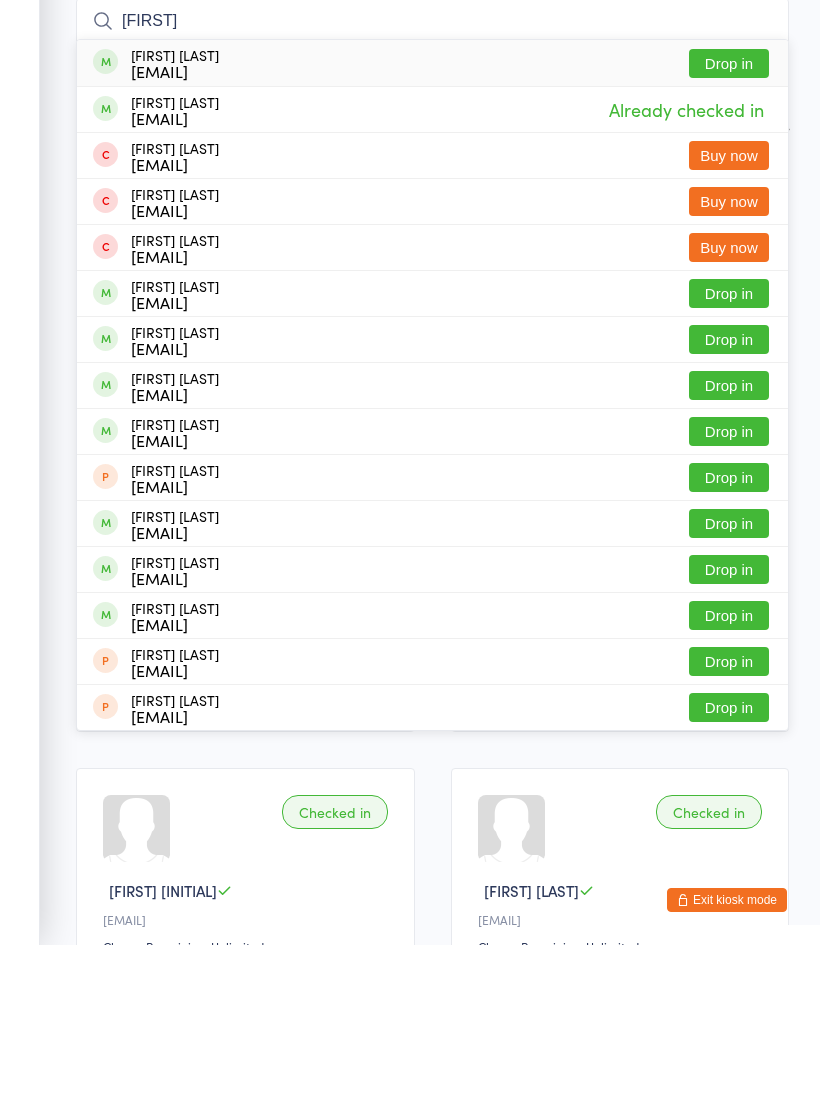 type on "[FIRST]" 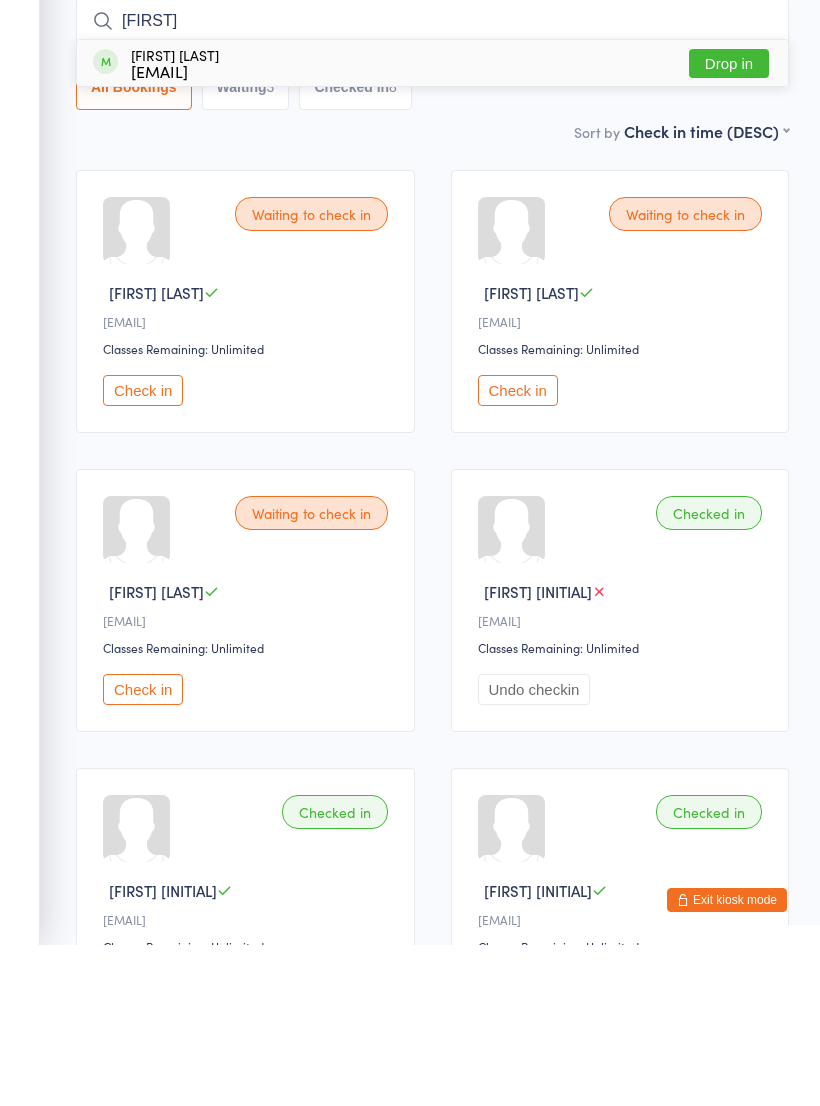 type on "[FIRST]" 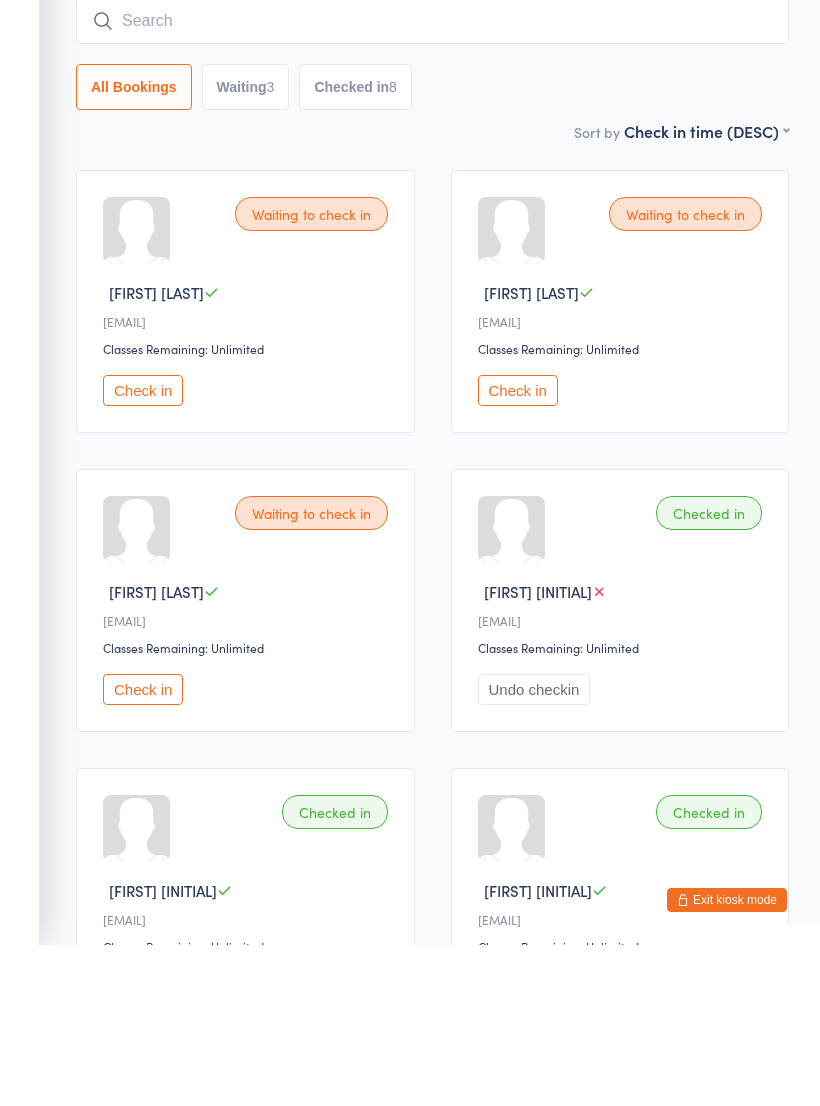 scroll, scrollTop: 161, scrollLeft: 0, axis: vertical 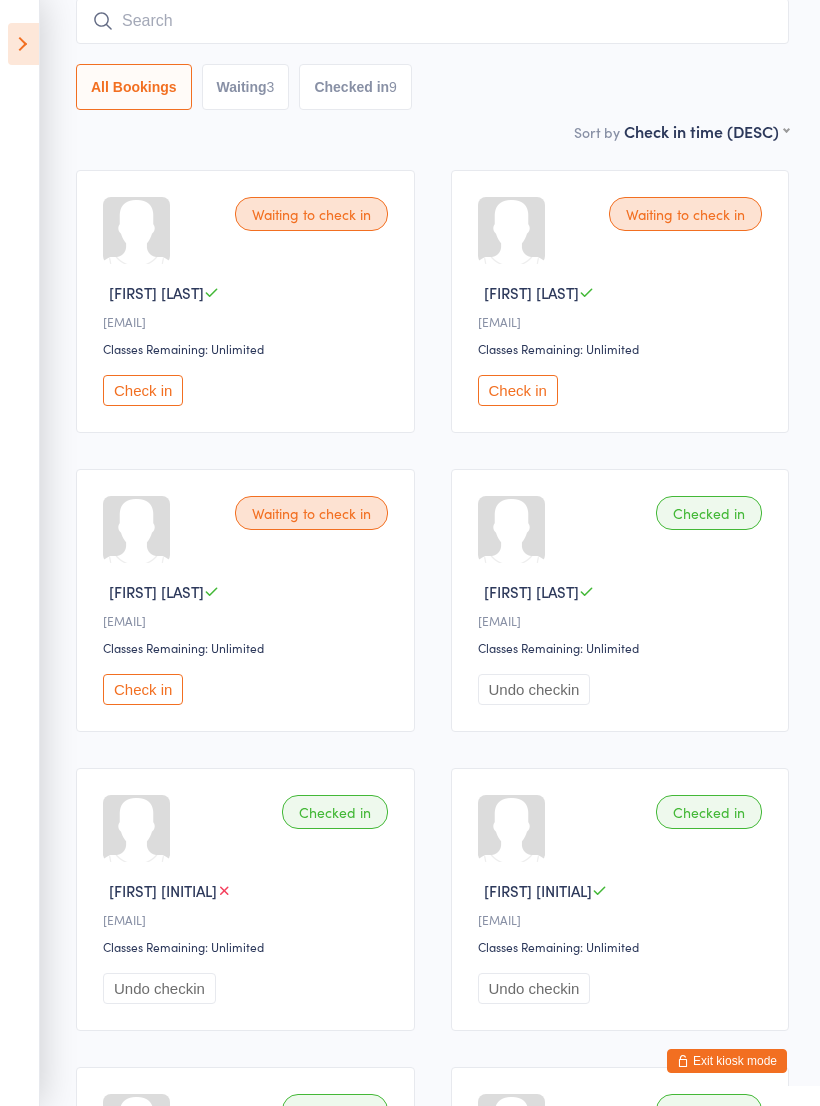 click at bounding box center (432, 21) 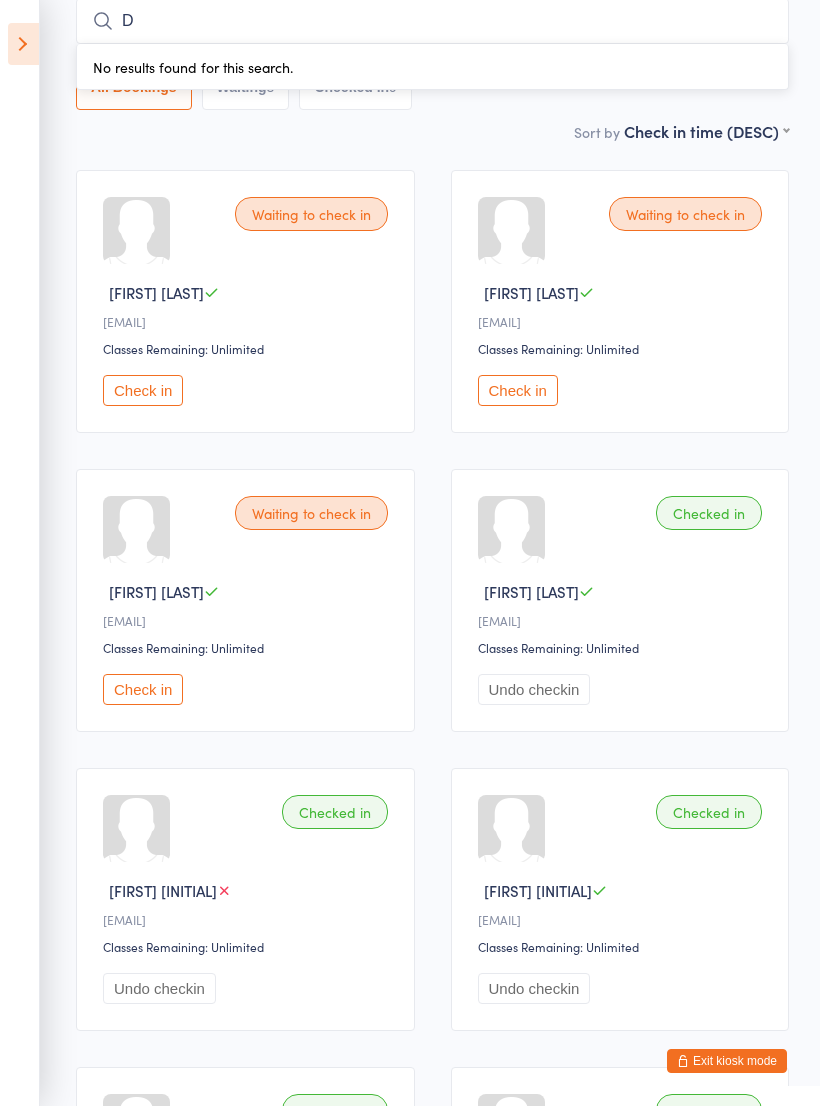 type on "D" 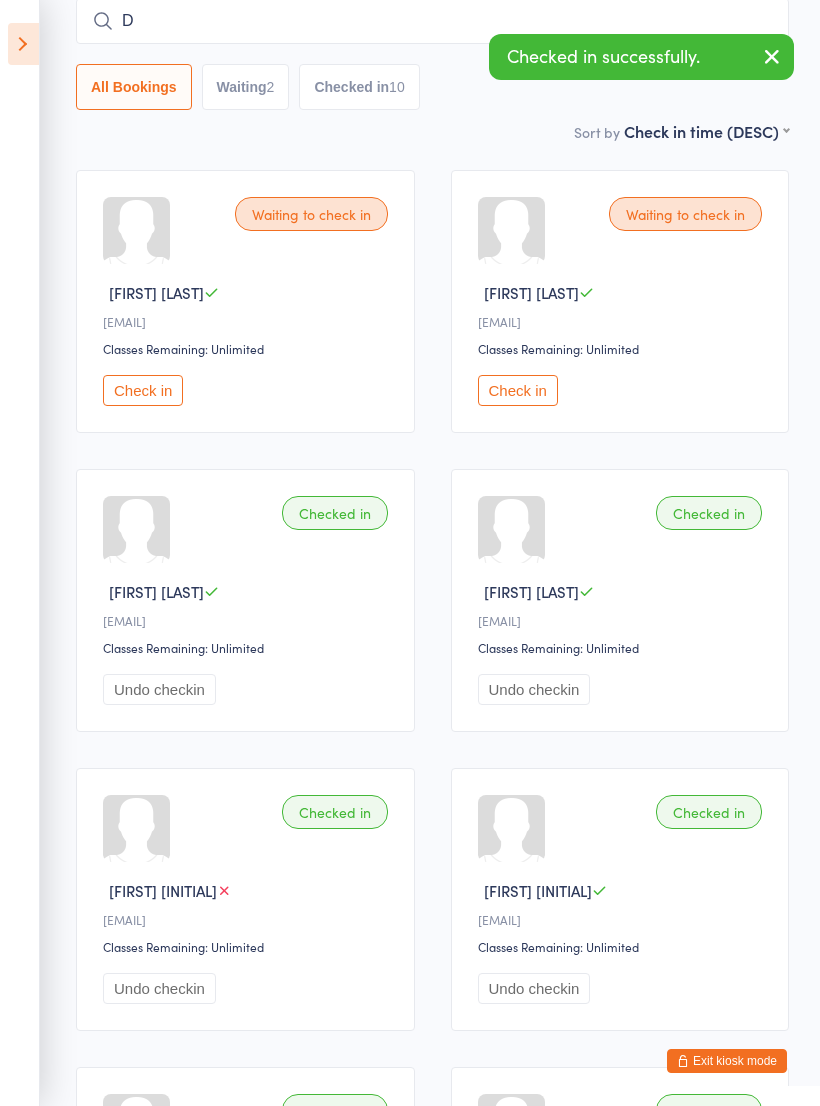 click on "D" at bounding box center (432, 21) 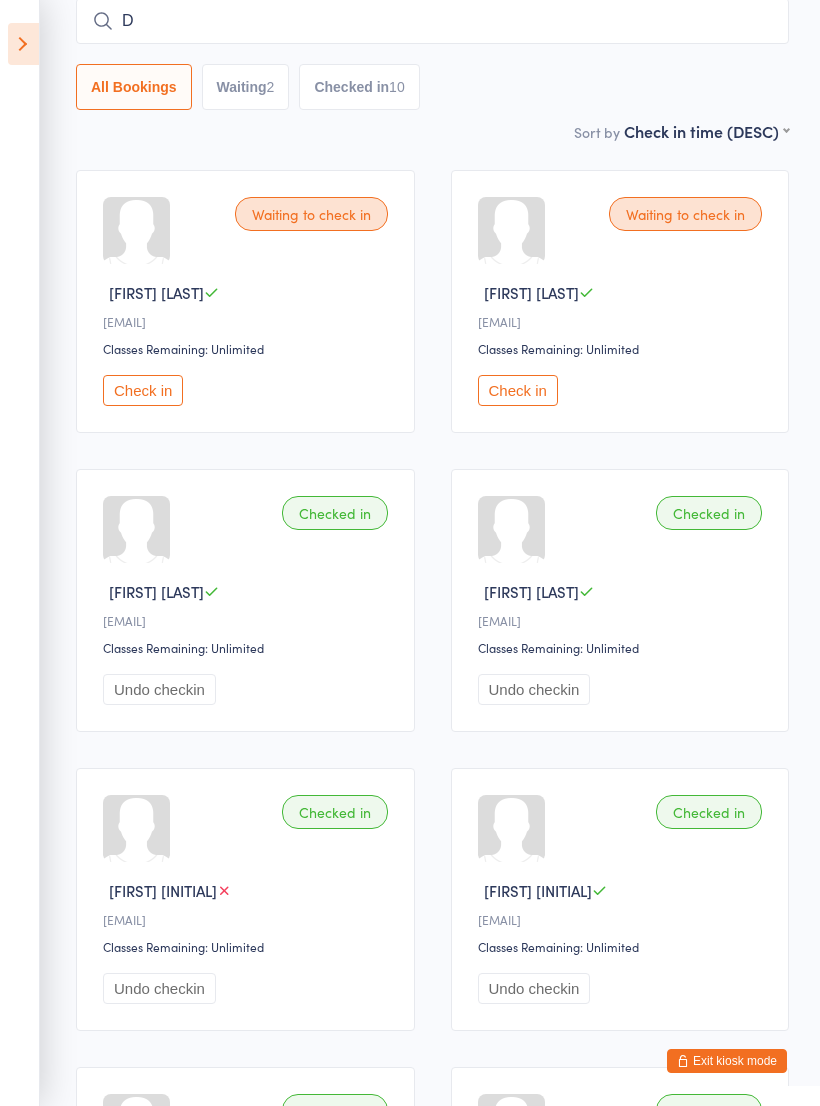click on "D" at bounding box center [432, 21] 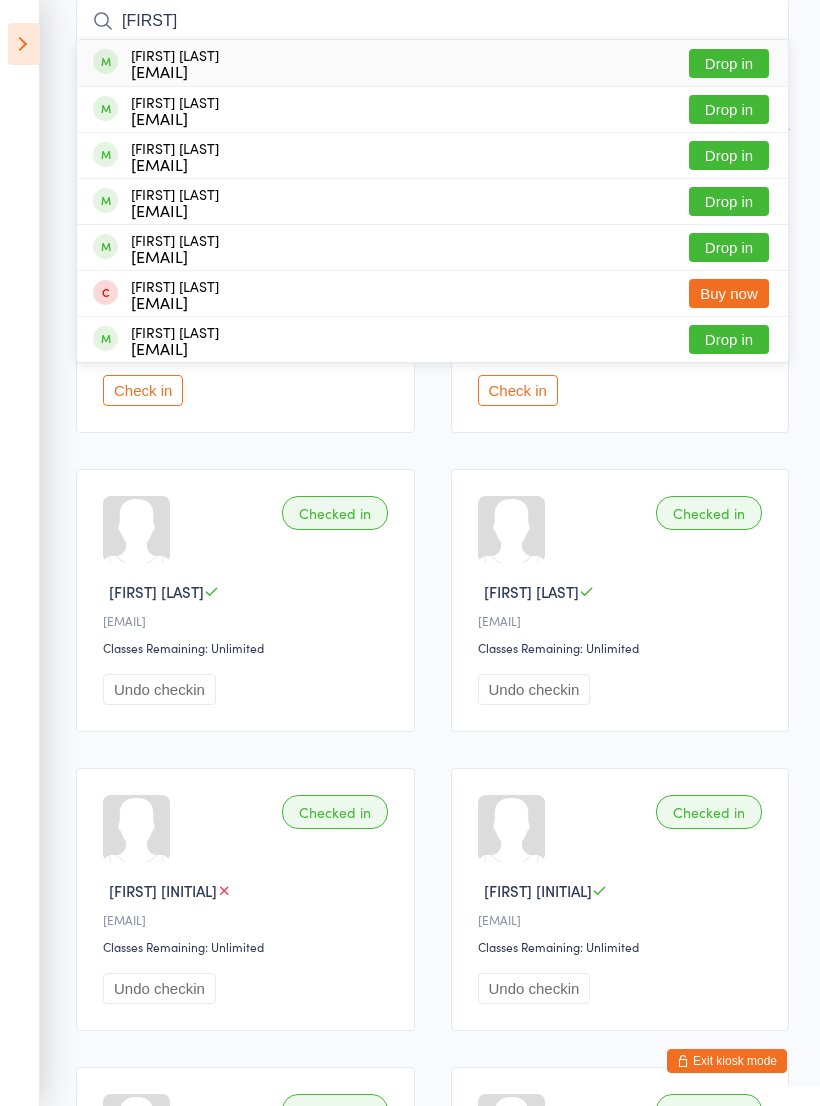type on "[FIRST]" 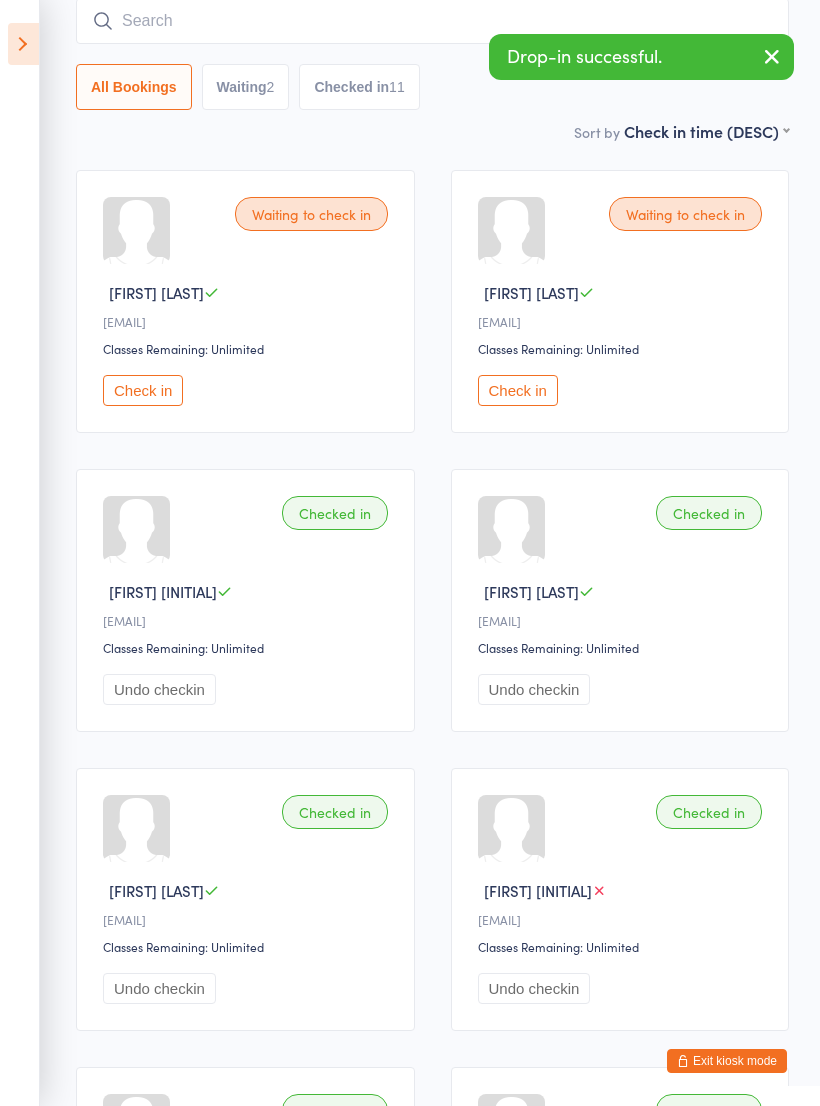 click at bounding box center (432, 21) 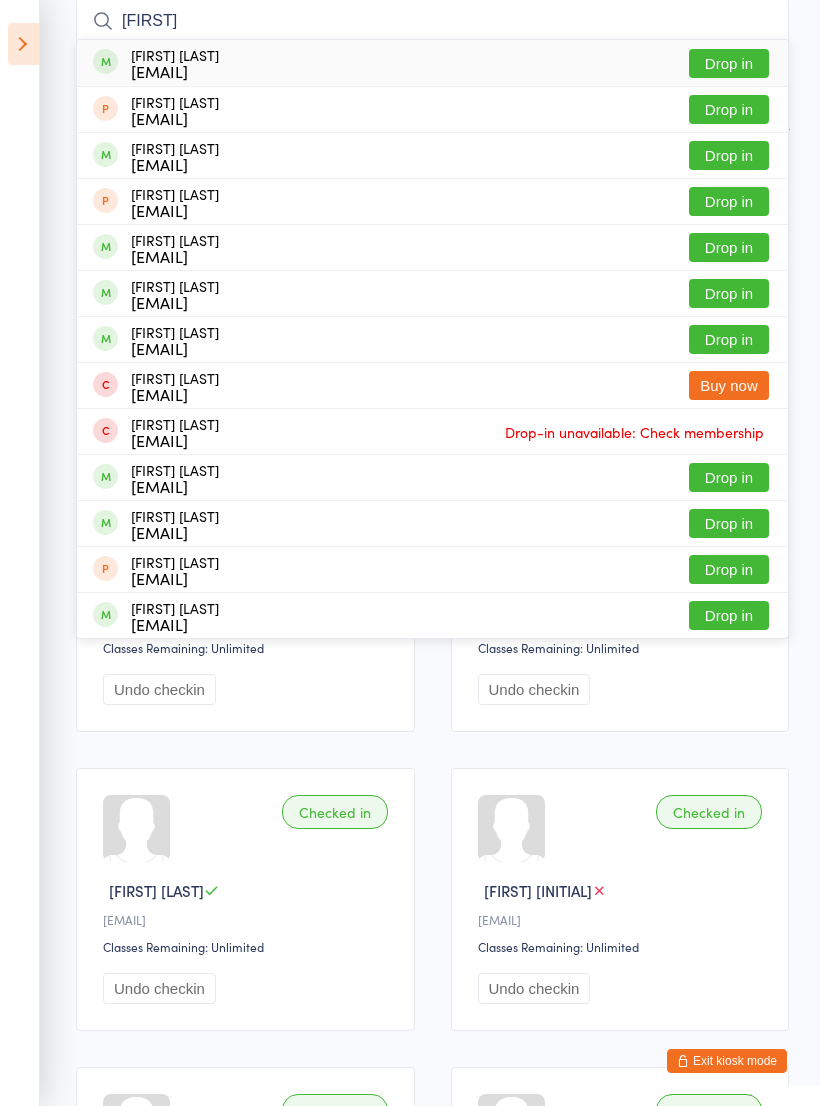 type on "[FIRST]" 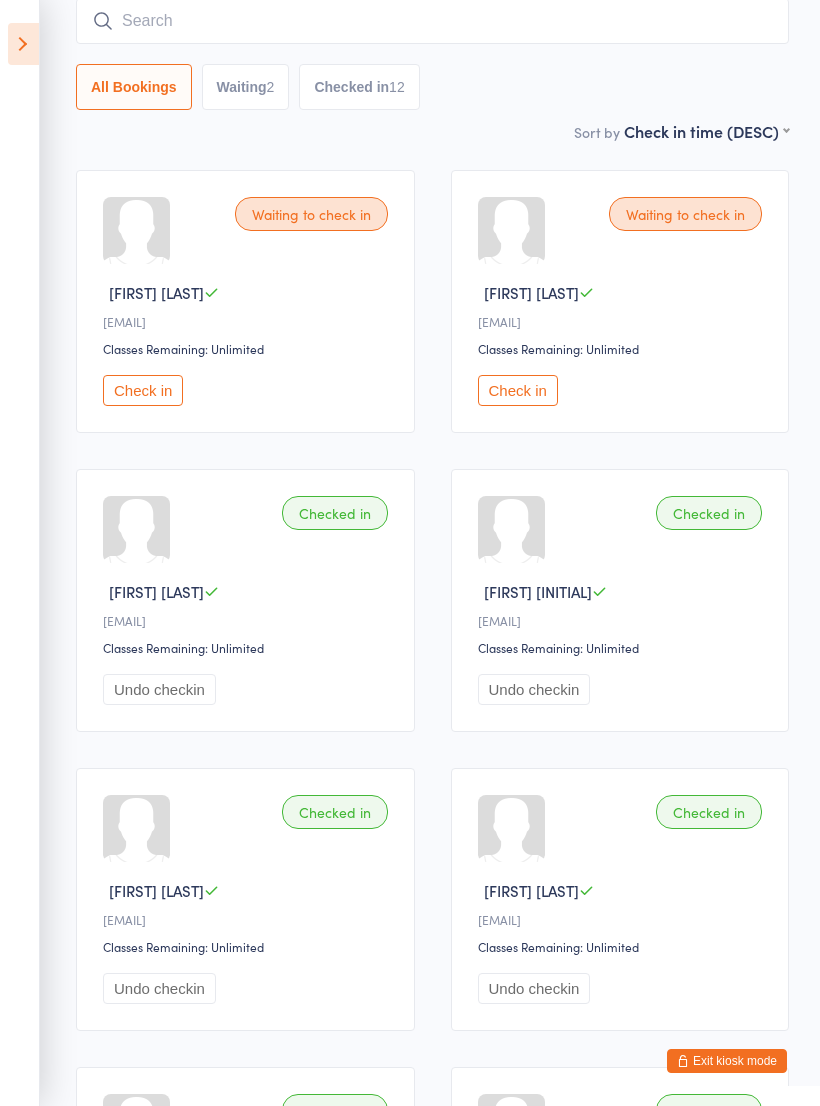 click at bounding box center [432, 21] 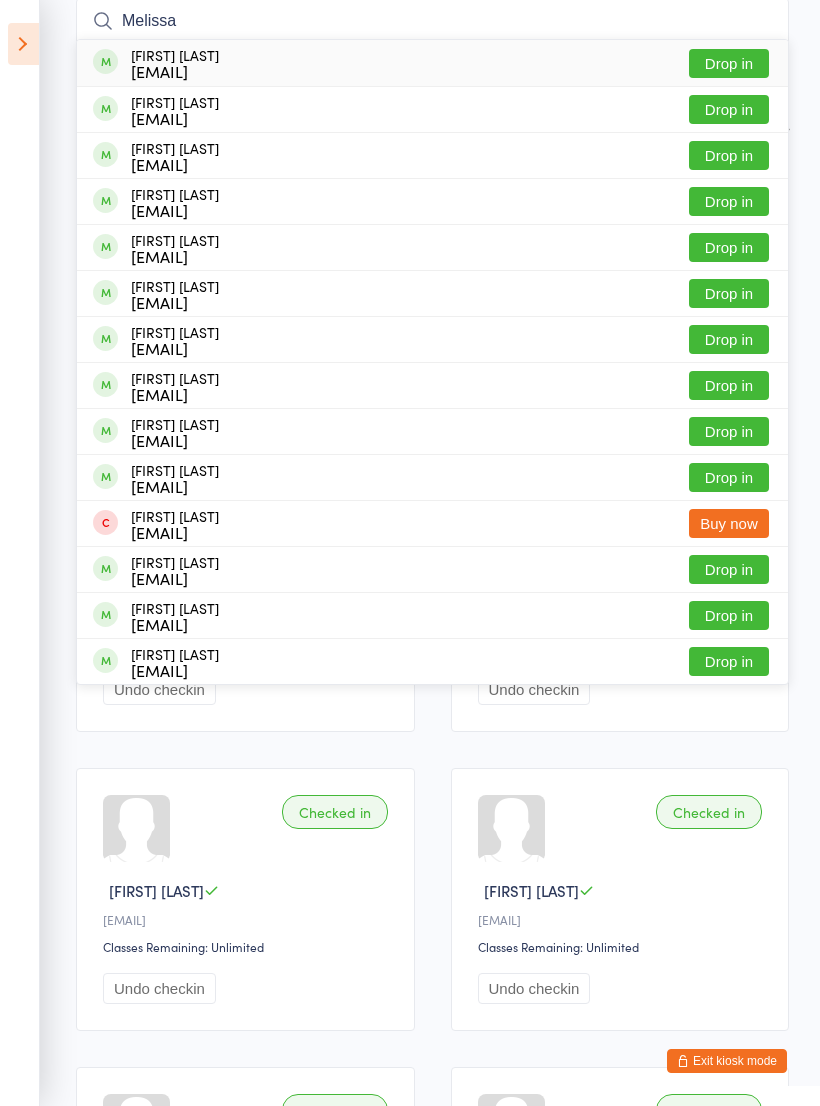 type on "Melissa" 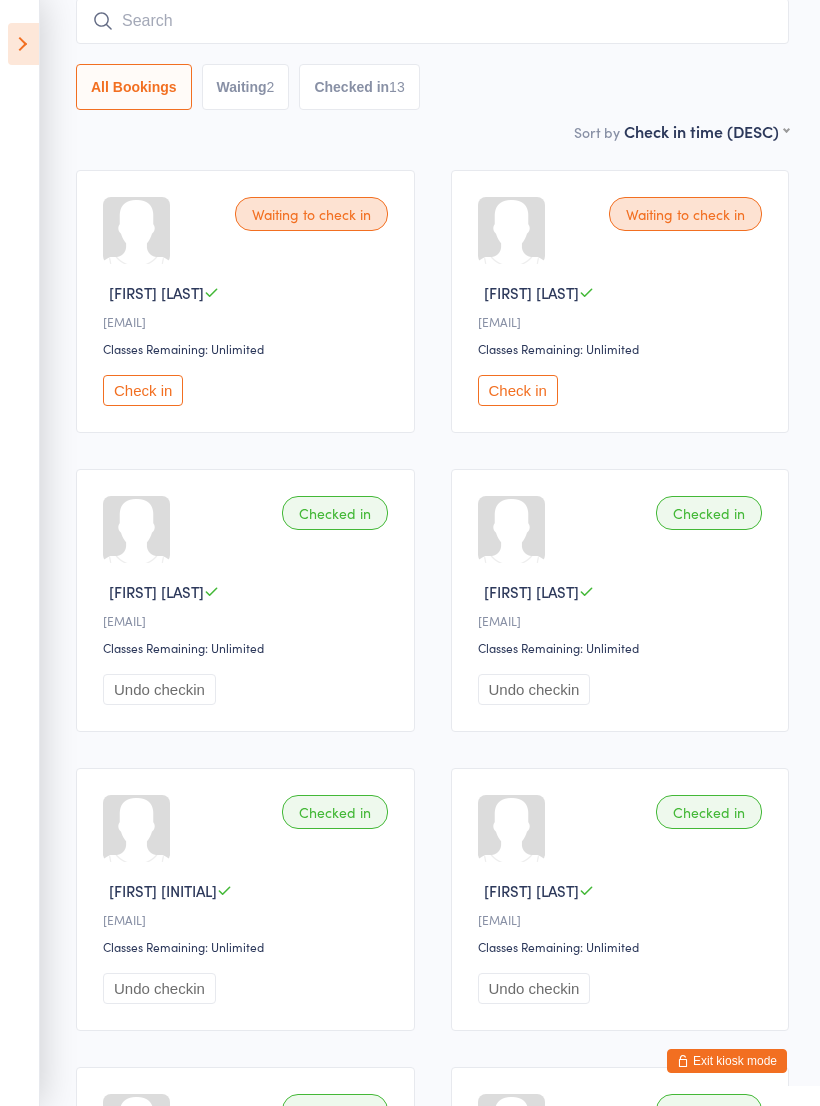click at bounding box center [432, 21] 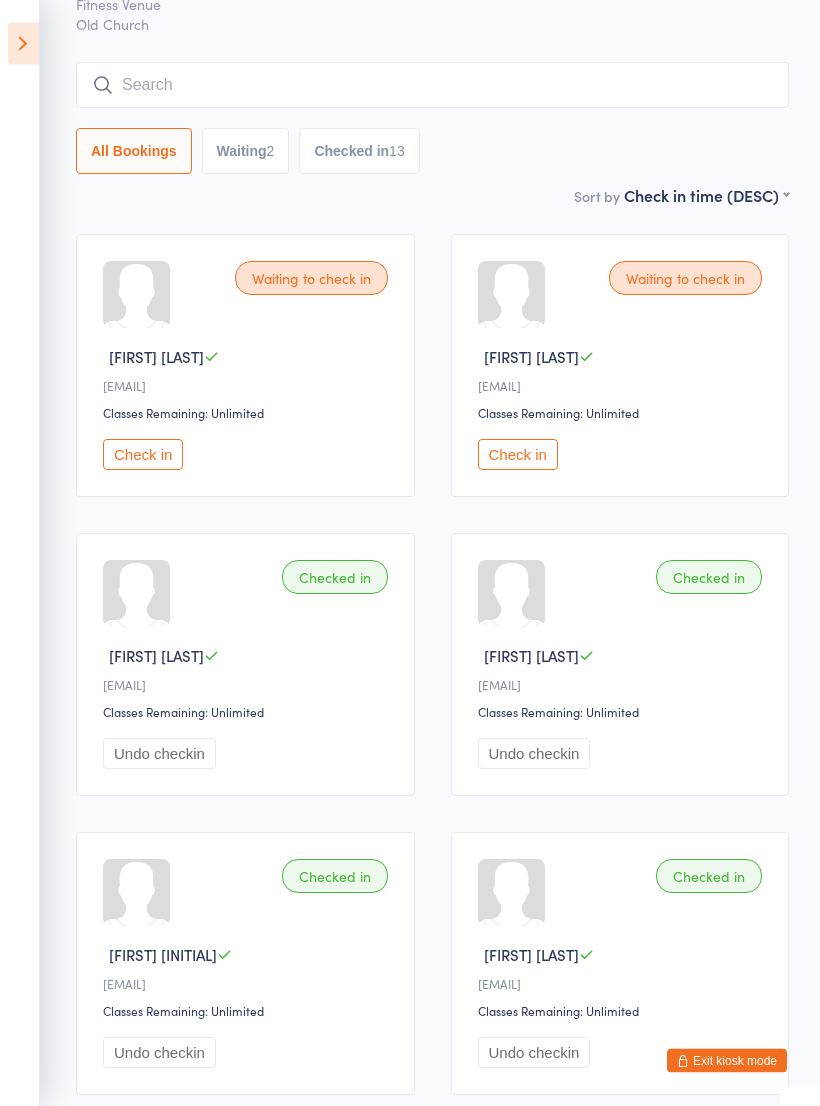 scroll, scrollTop: 0, scrollLeft: 0, axis: both 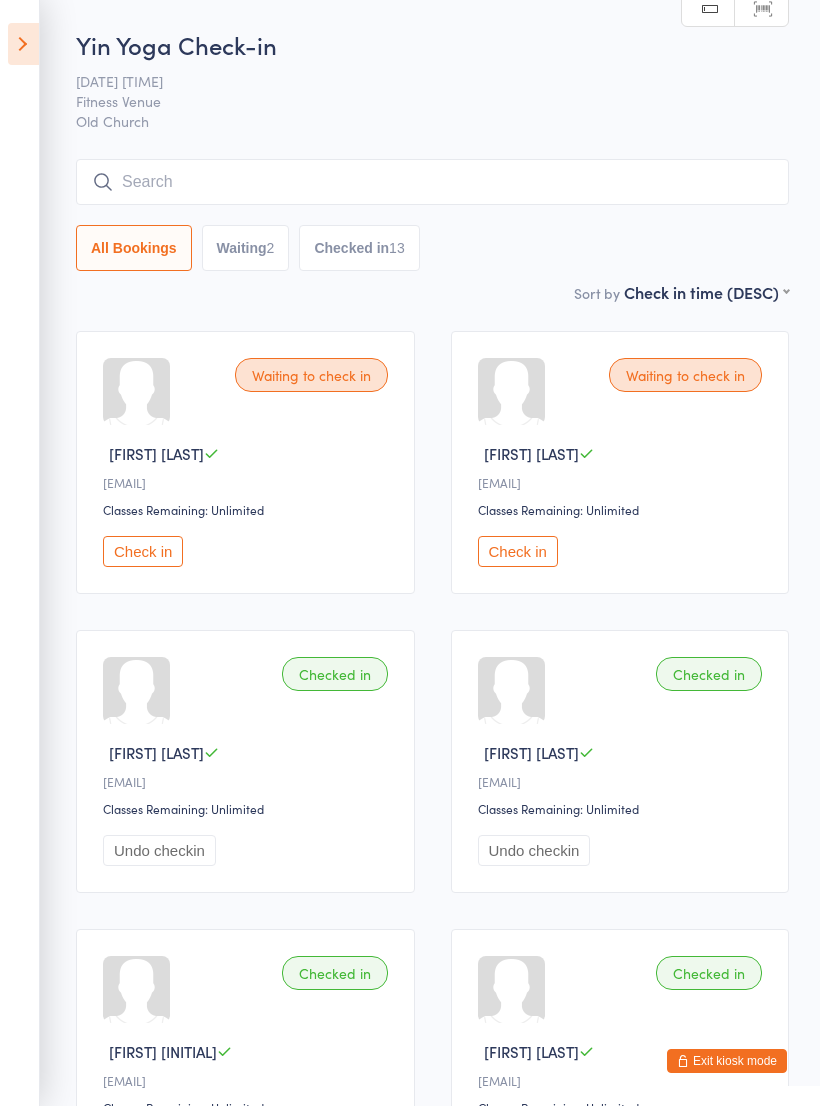 click at bounding box center (432, 182) 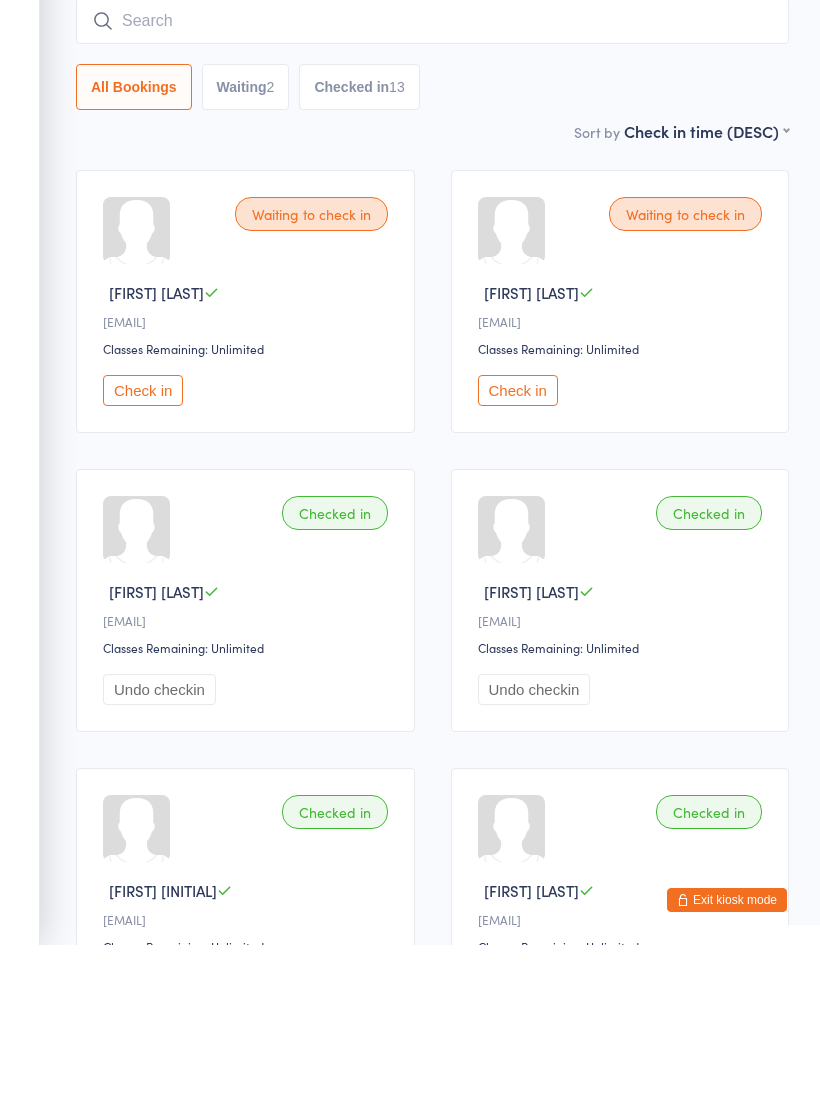 click on "Check in" at bounding box center [143, 551] 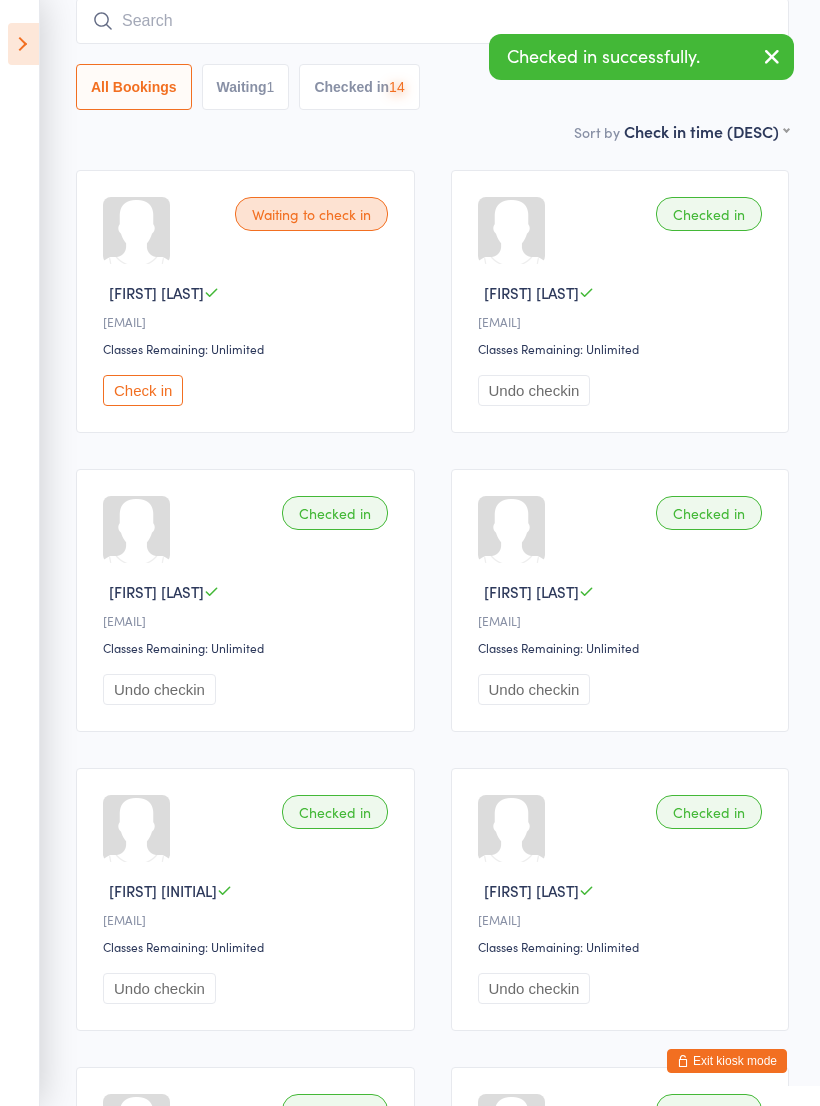 click on "Undo checkin" at bounding box center [534, 390] 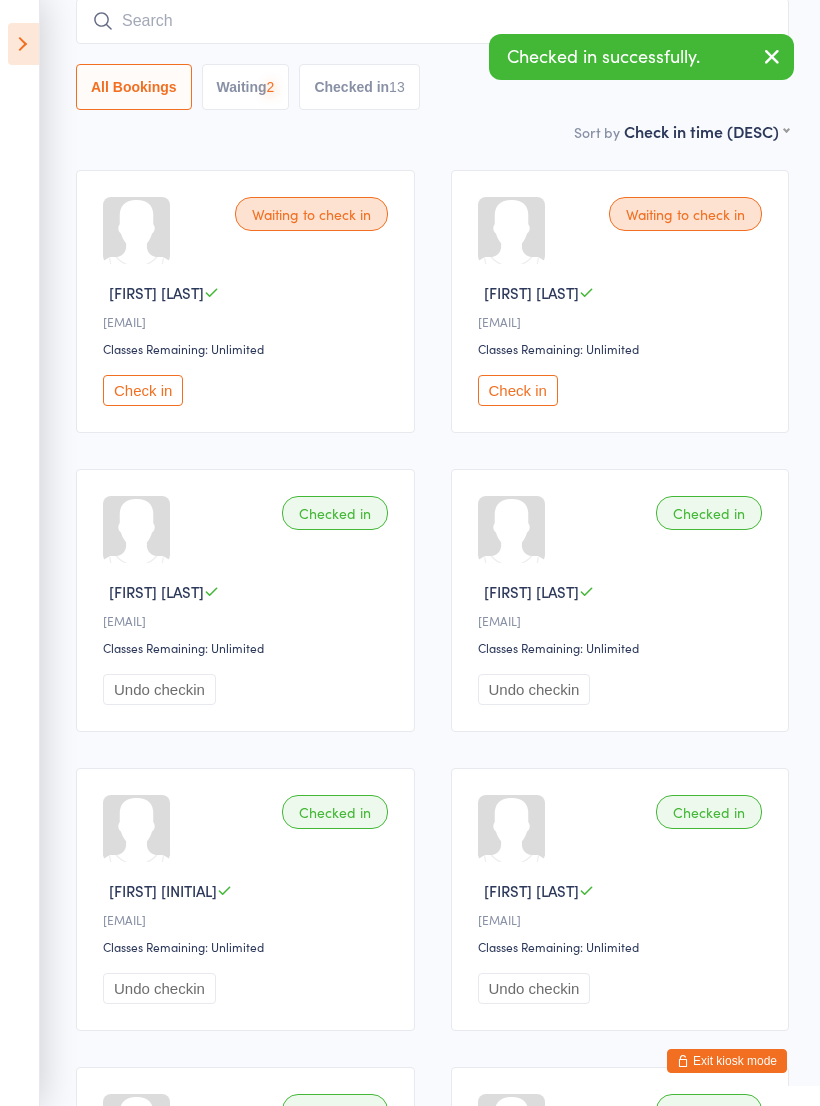 click on "Check in" at bounding box center [518, 390] 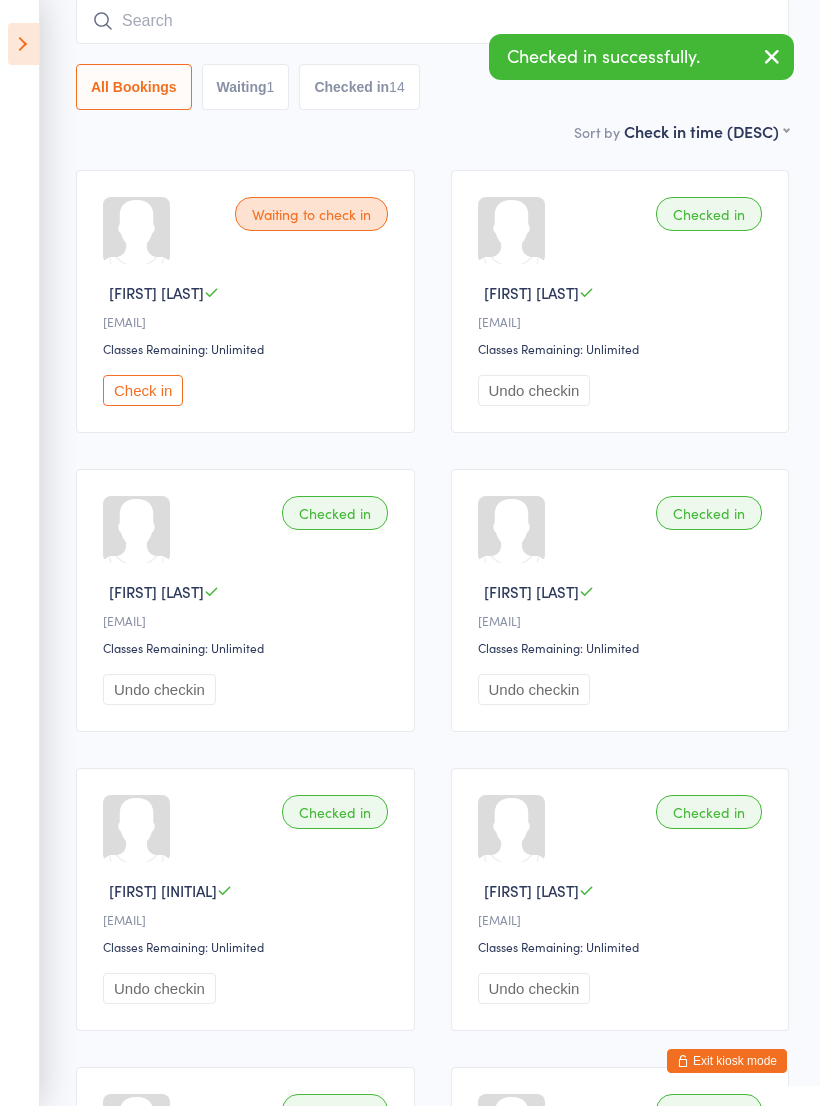 click at bounding box center [432, 21] 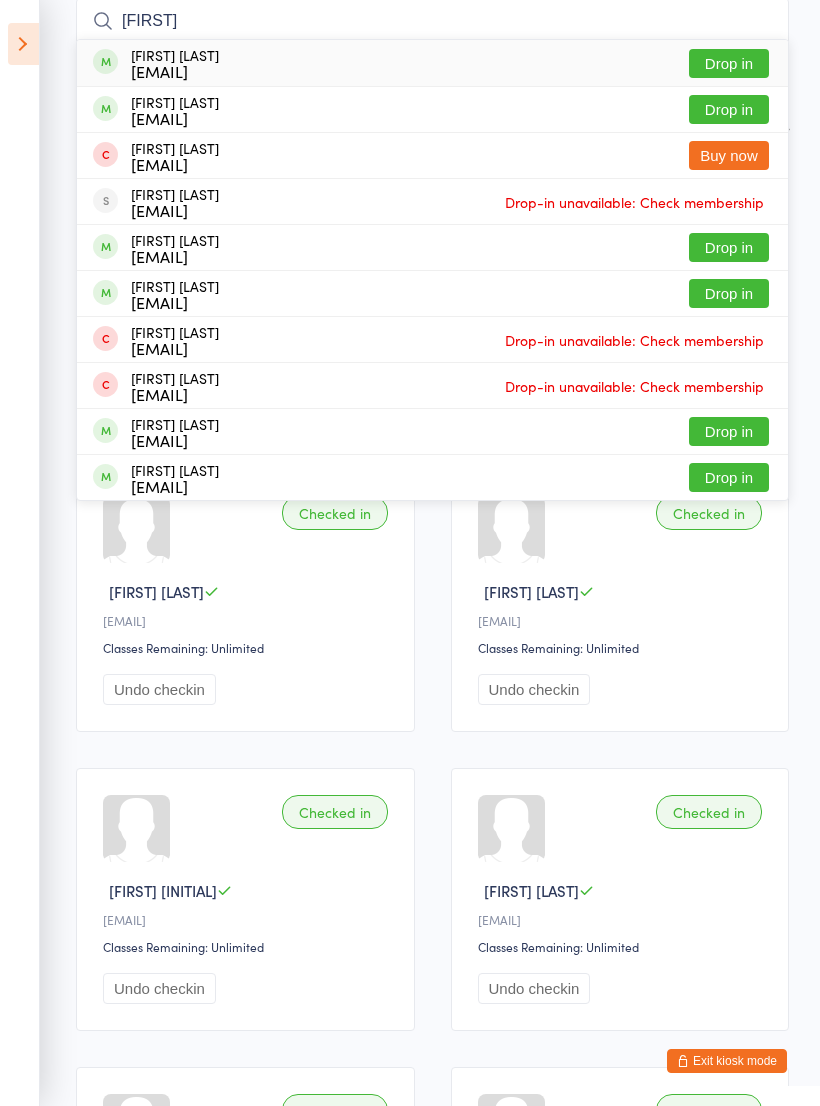 type on "[FIRST]" 